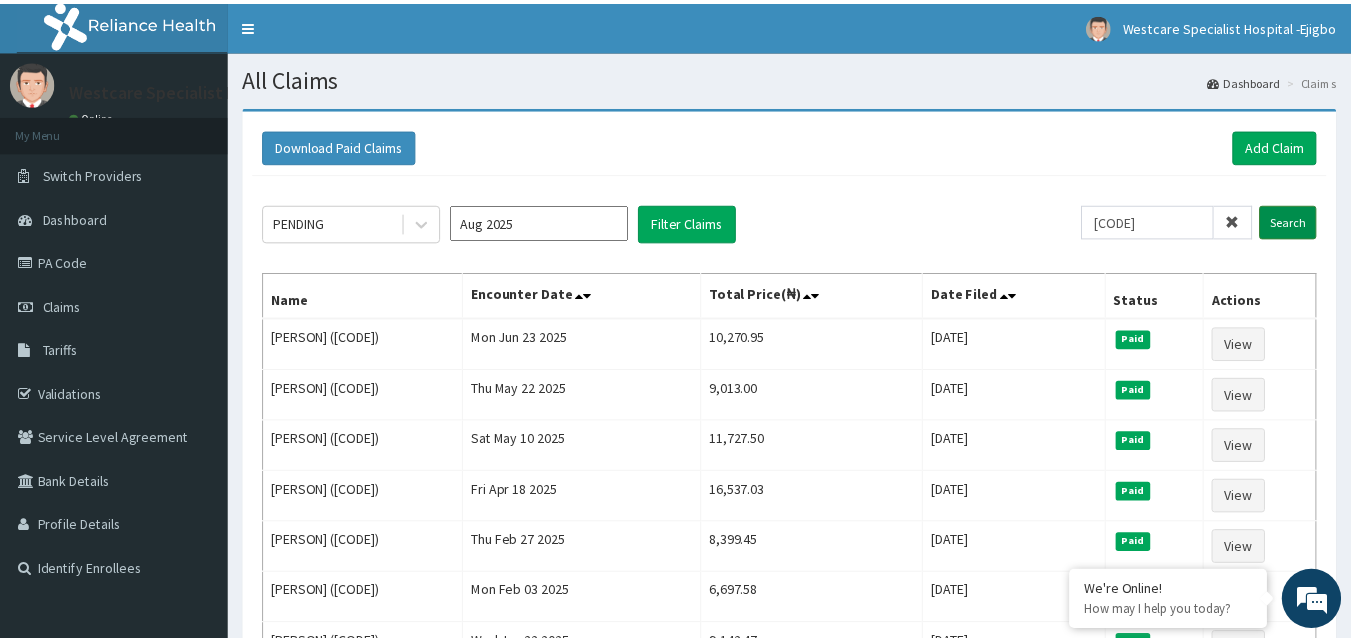 scroll, scrollTop: 0, scrollLeft: 0, axis: both 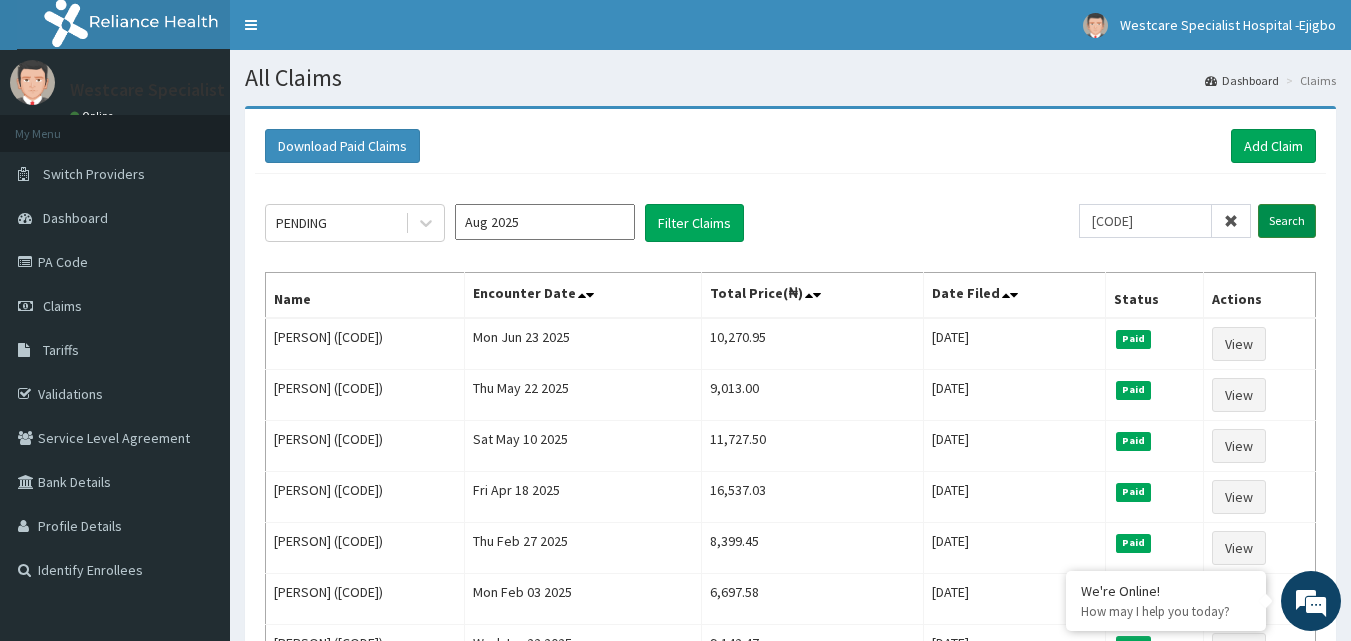 click on "Search" at bounding box center [1287, 221] 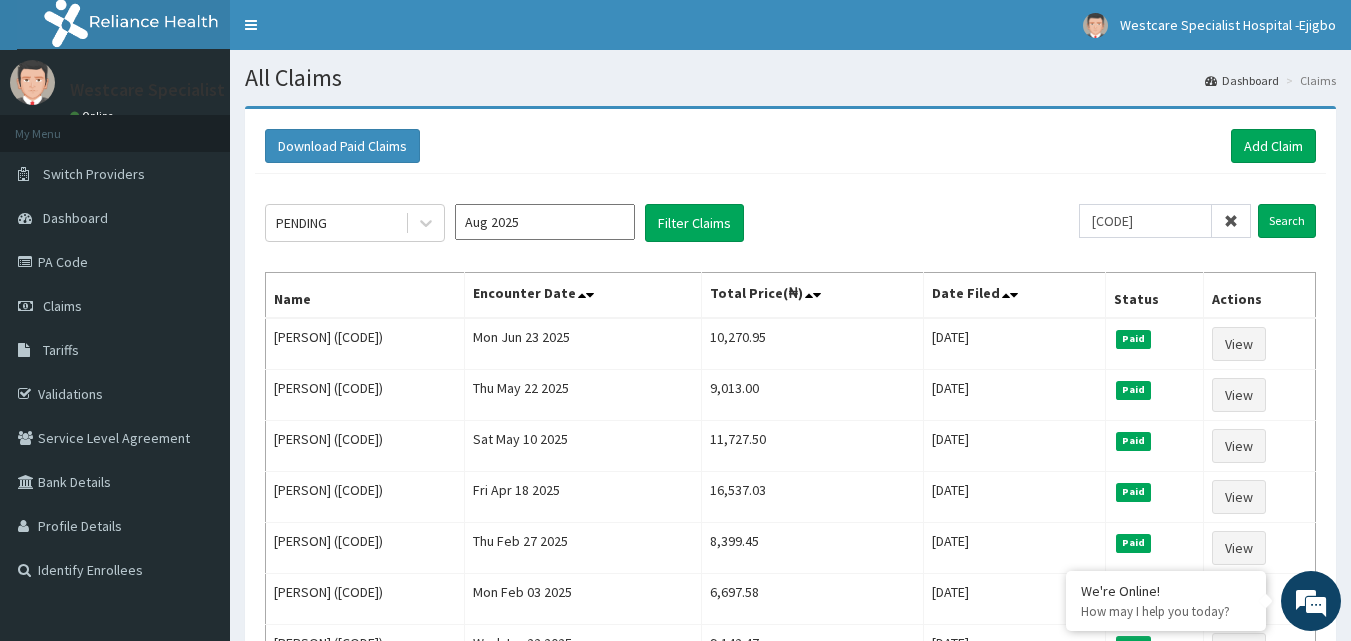 scroll, scrollTop: 0, scrollLeft: 0, axis: both 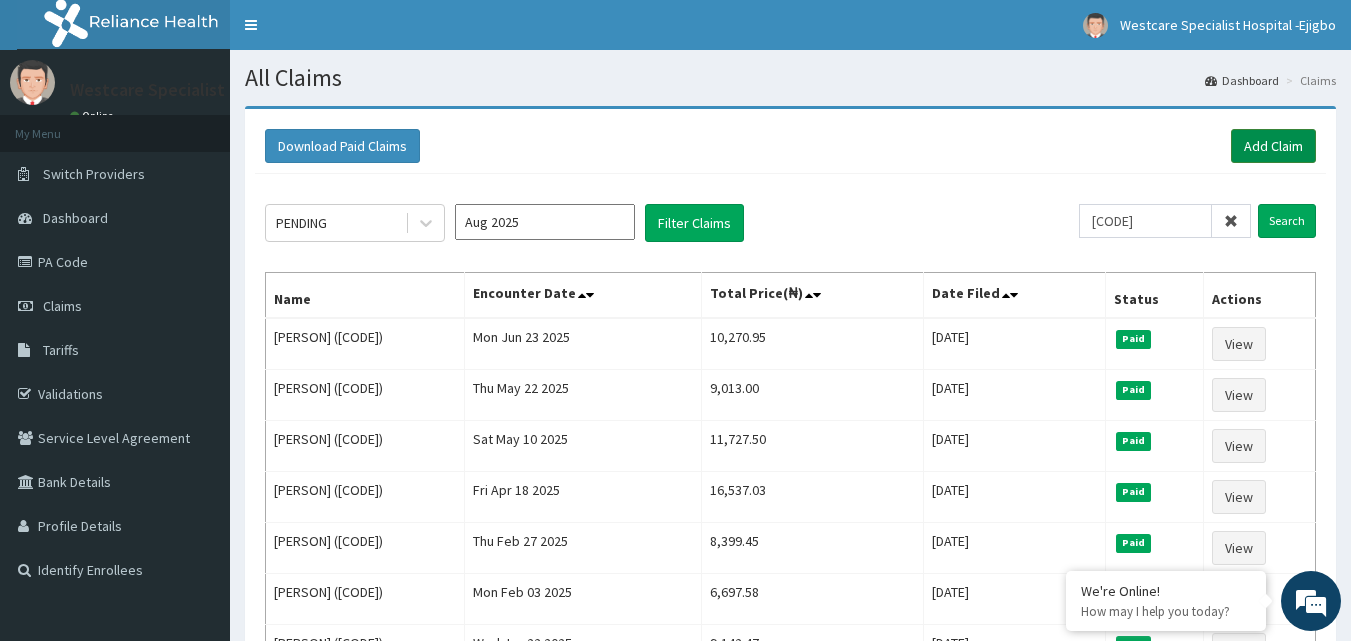 click on "Add Claim" at bounding box center (1273, 146) 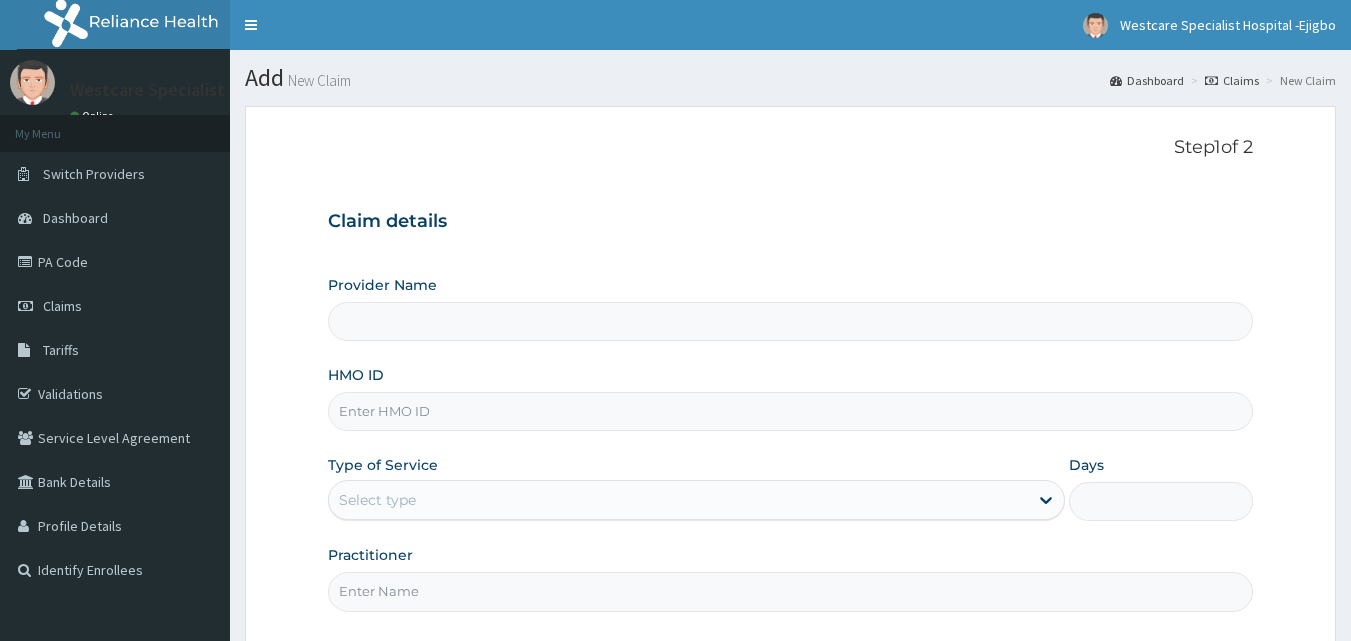 scroll, scrollTop: 0, scrollLeft: 0, axis: both 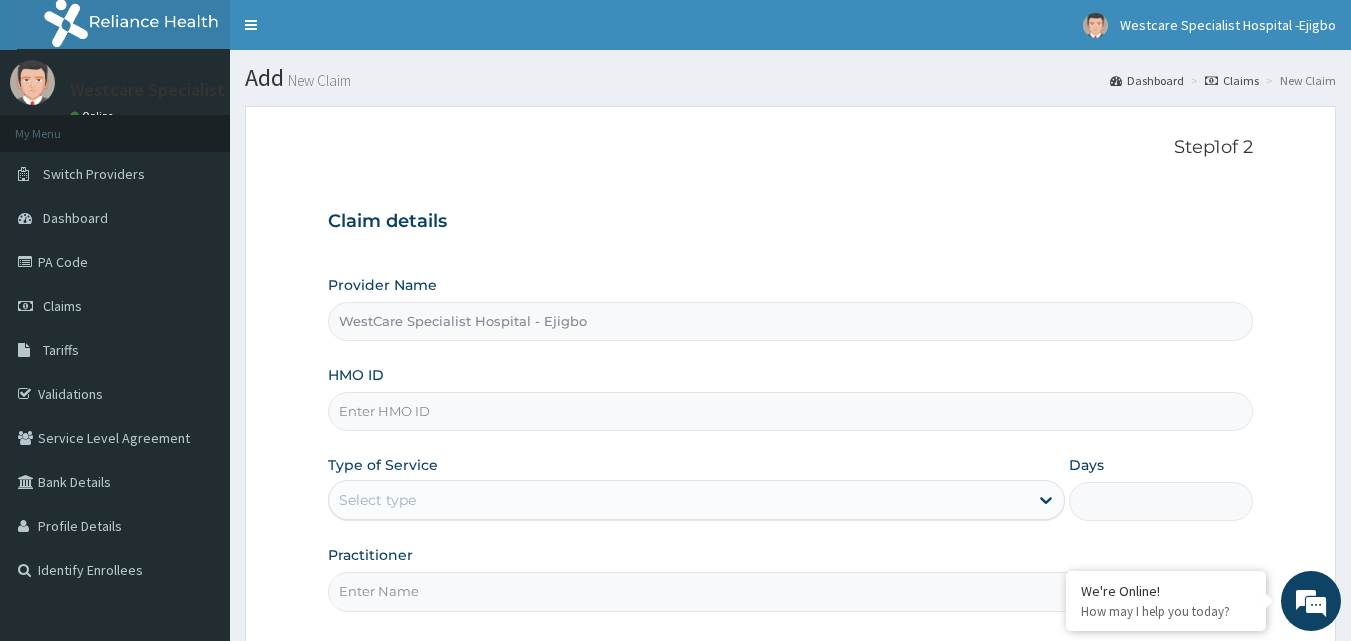 click on "HMO ID" at bounding box center (791, 411) 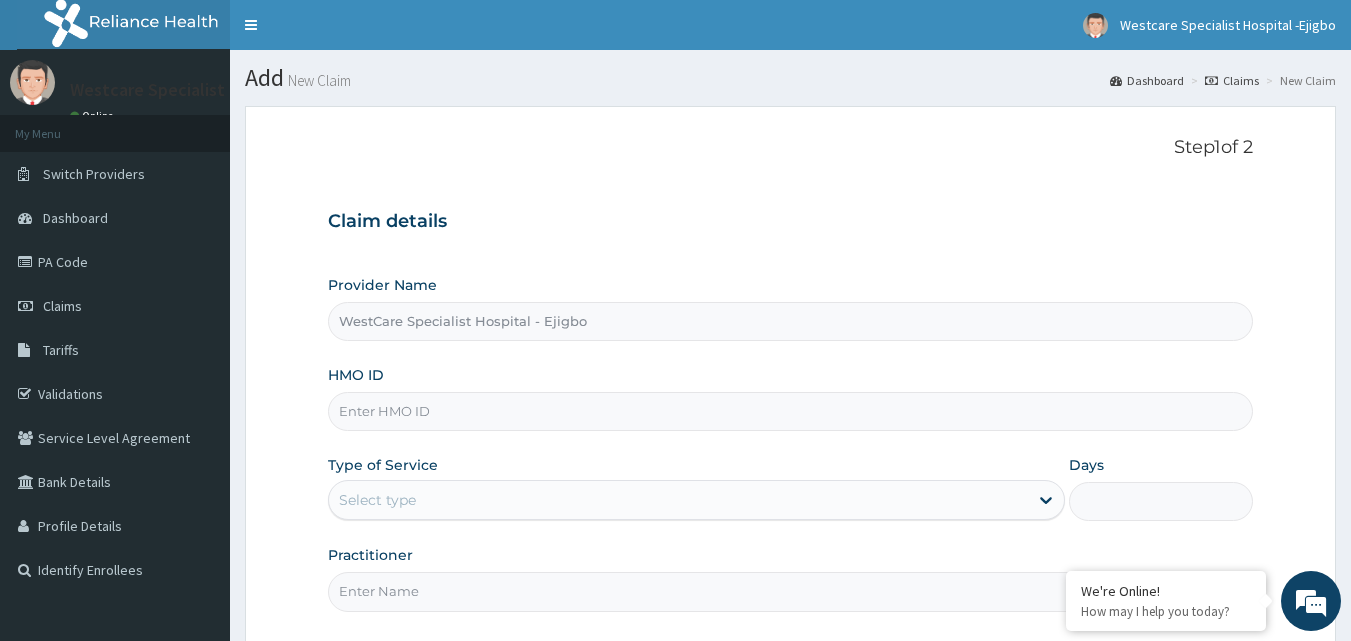 paste on "CHL/10594/B" 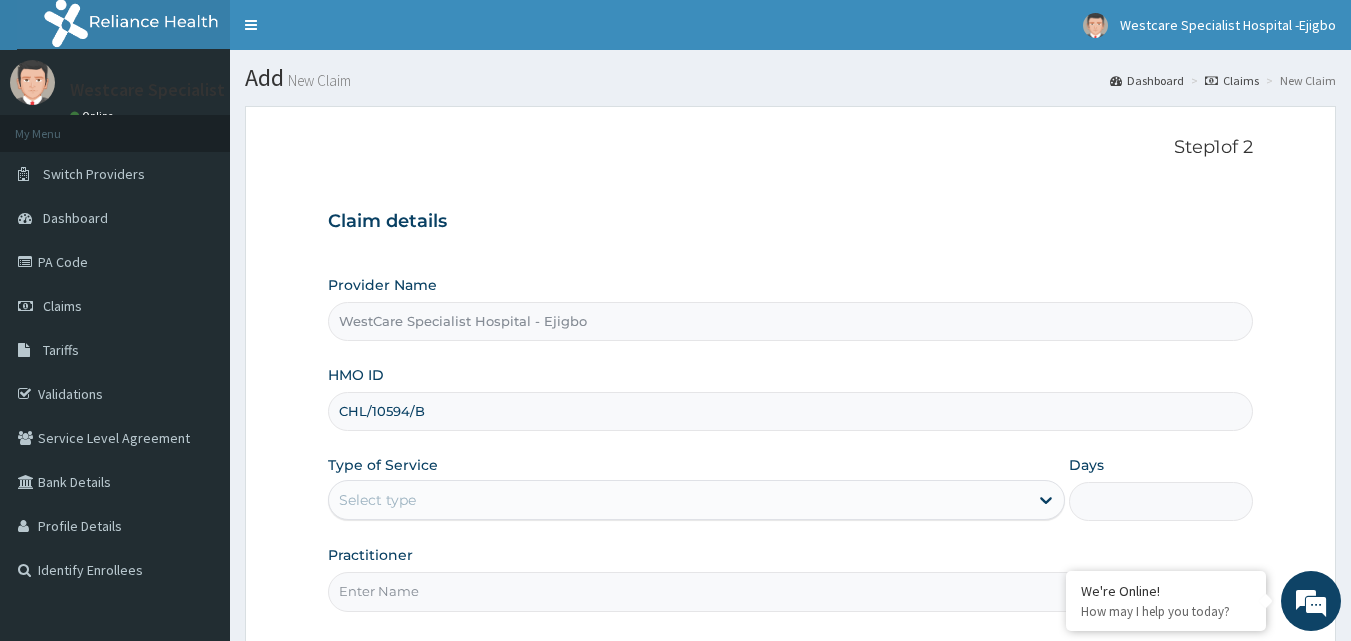 type on "CHL/10594/B" 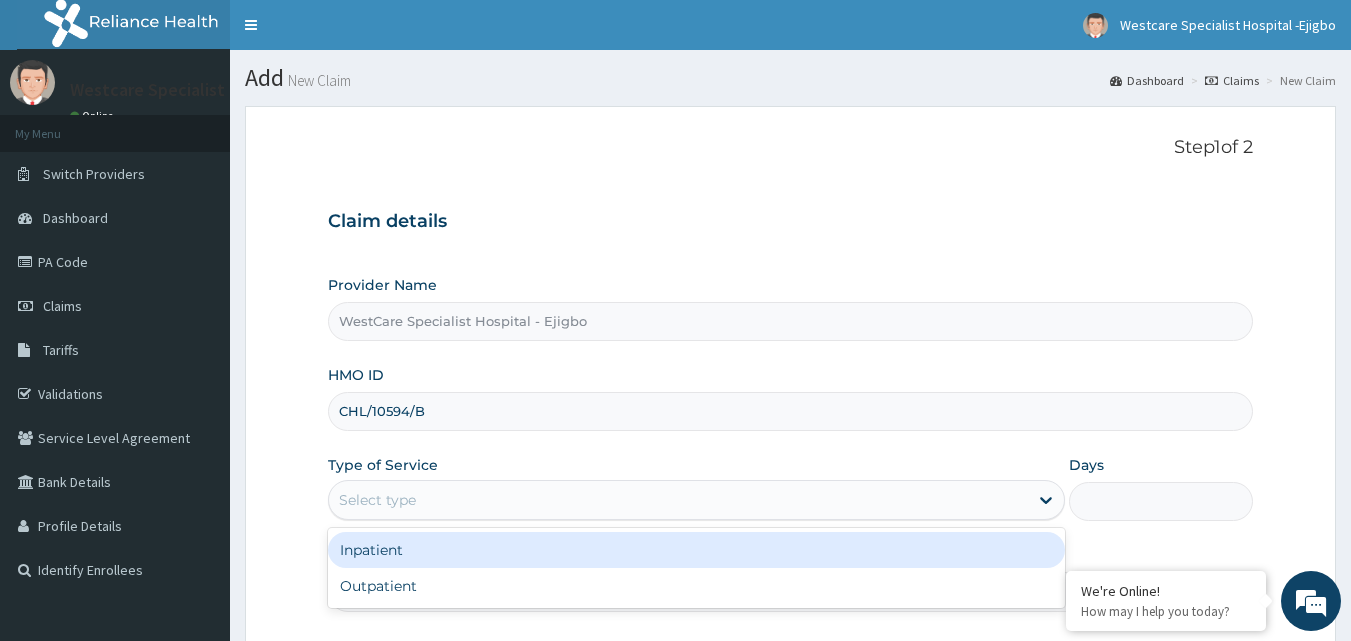 click on "Select type" at bounding box center [678, 500] 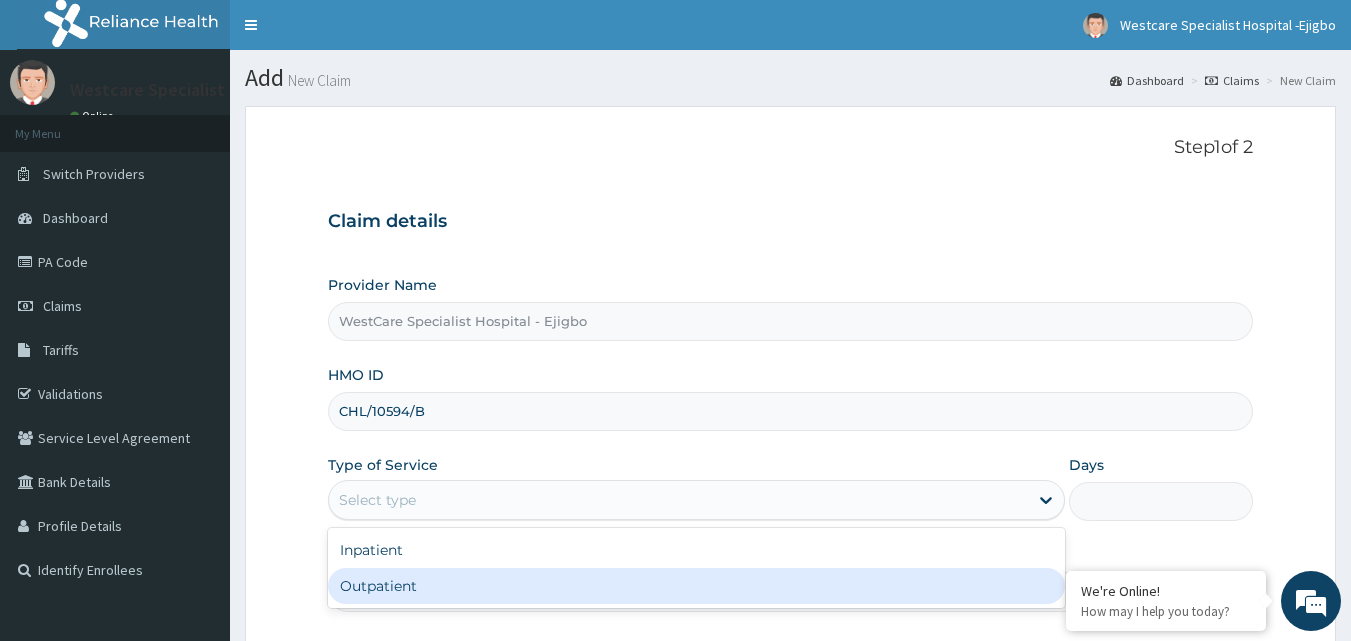 click on "Outpatient" at bounding box center [696, 586] 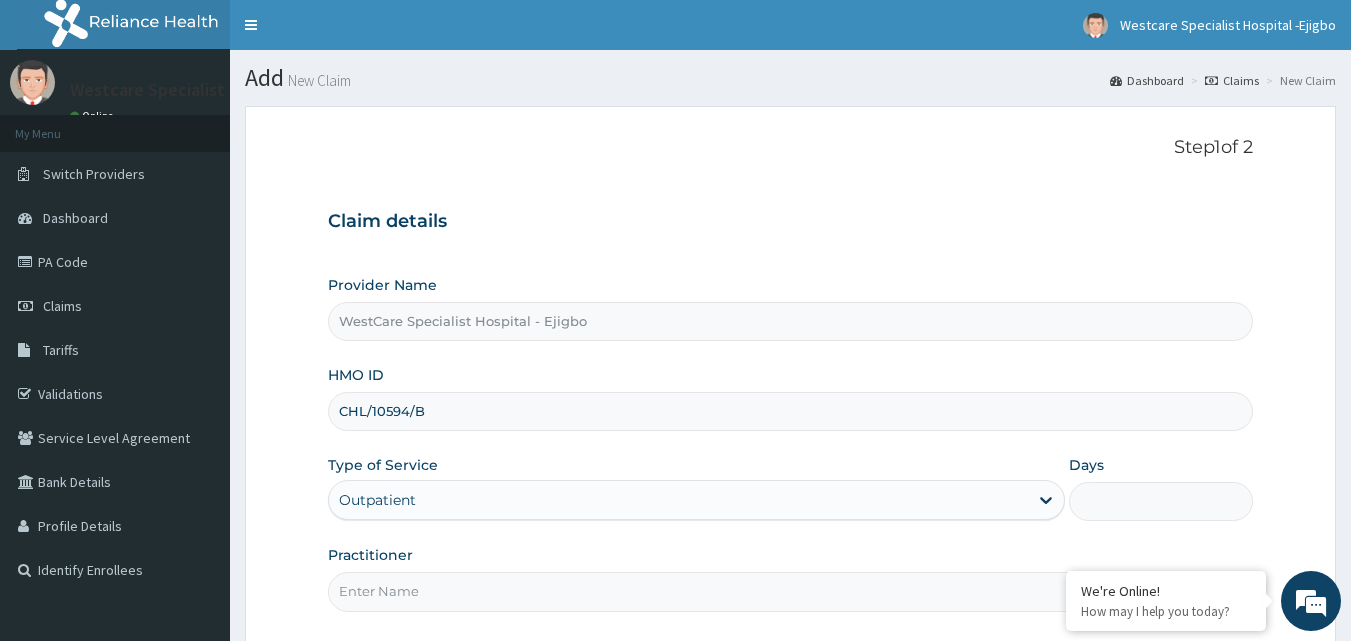 type on "1" 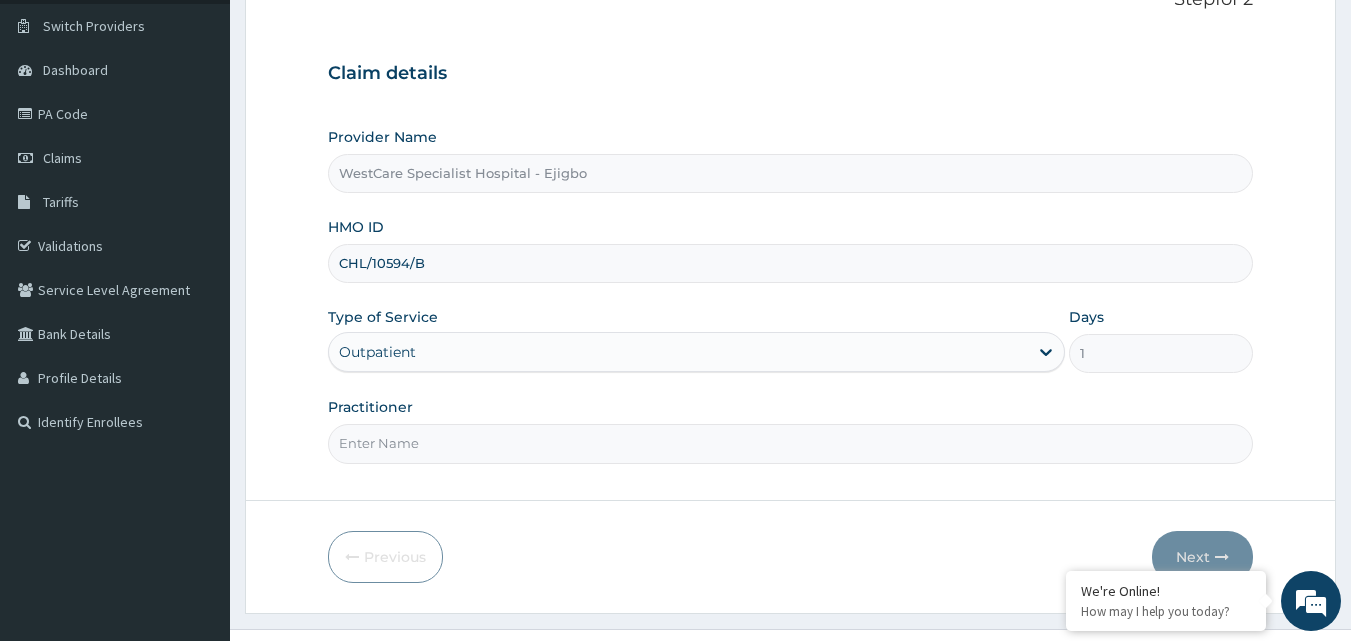 scroll, scrollTop: 187, scrollLeft: 0, axis: vertical 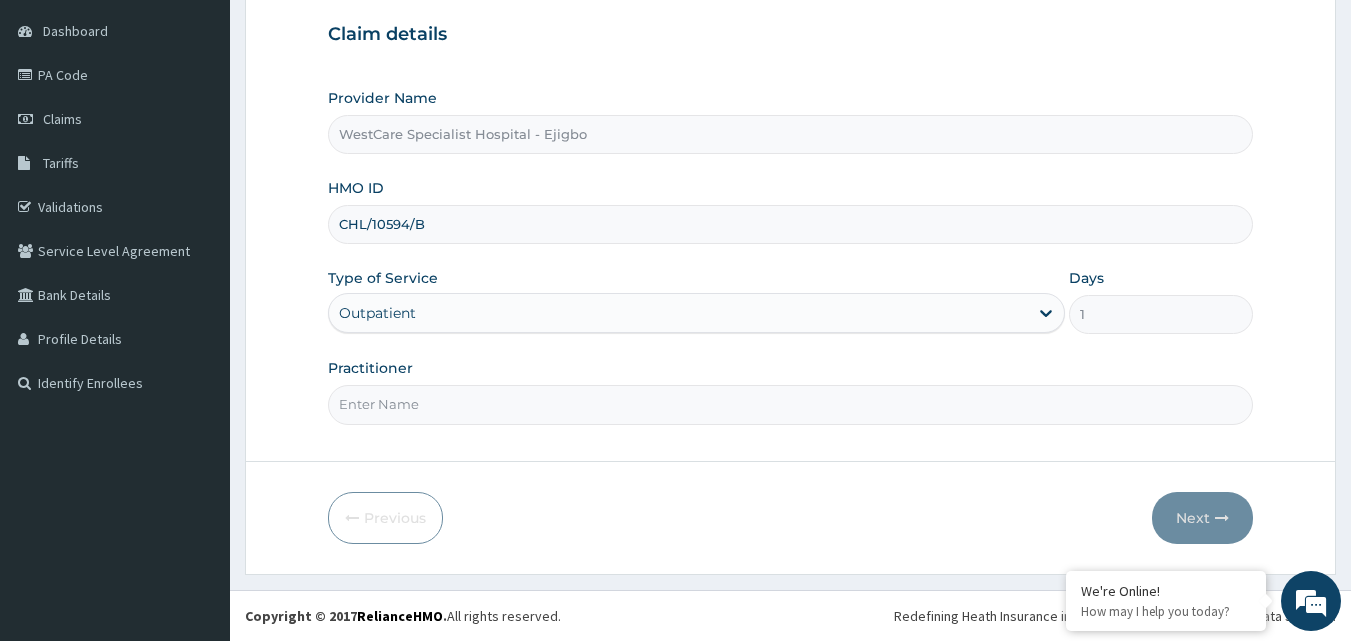 click on "Practitioner" at bounding box center (791, 404) 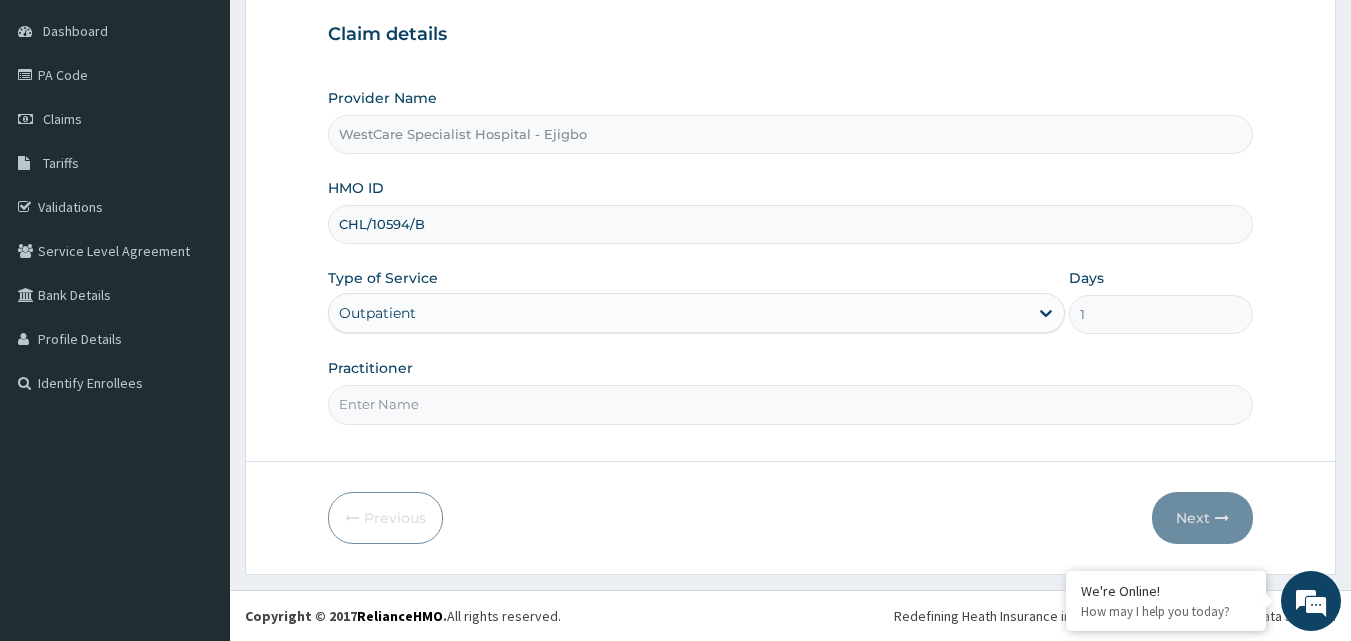 type on "[LAST]" 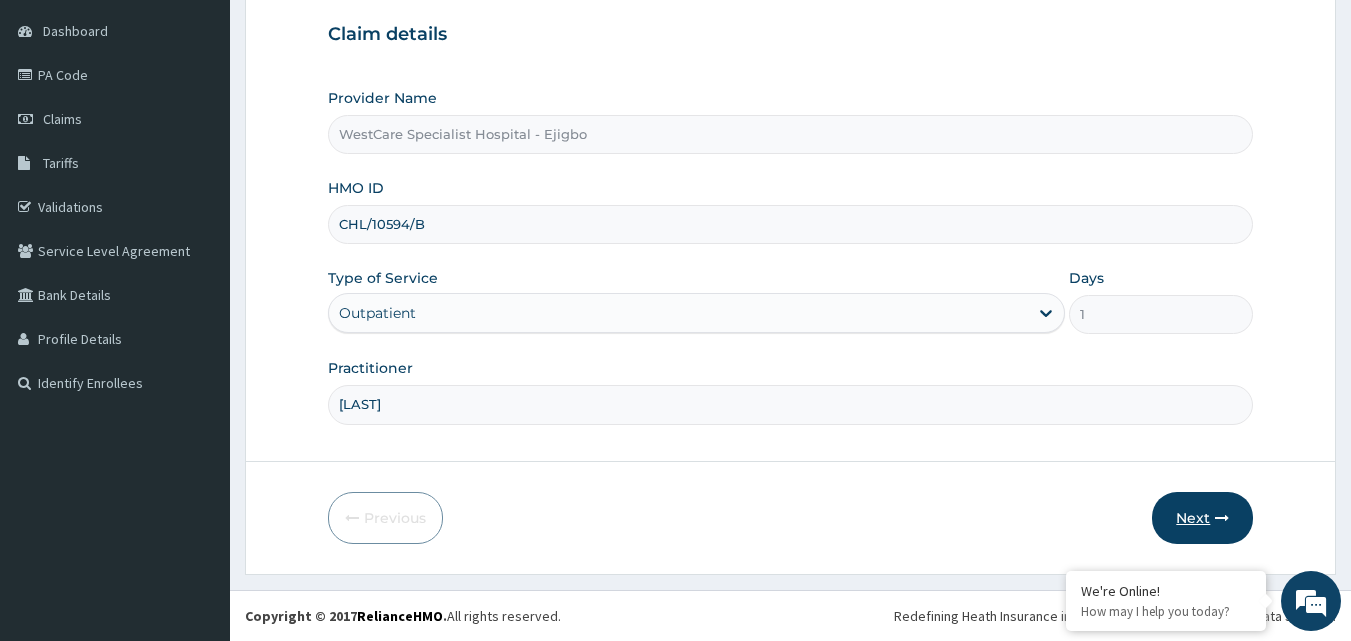click on "Next" at bounding box center [1202, 518] 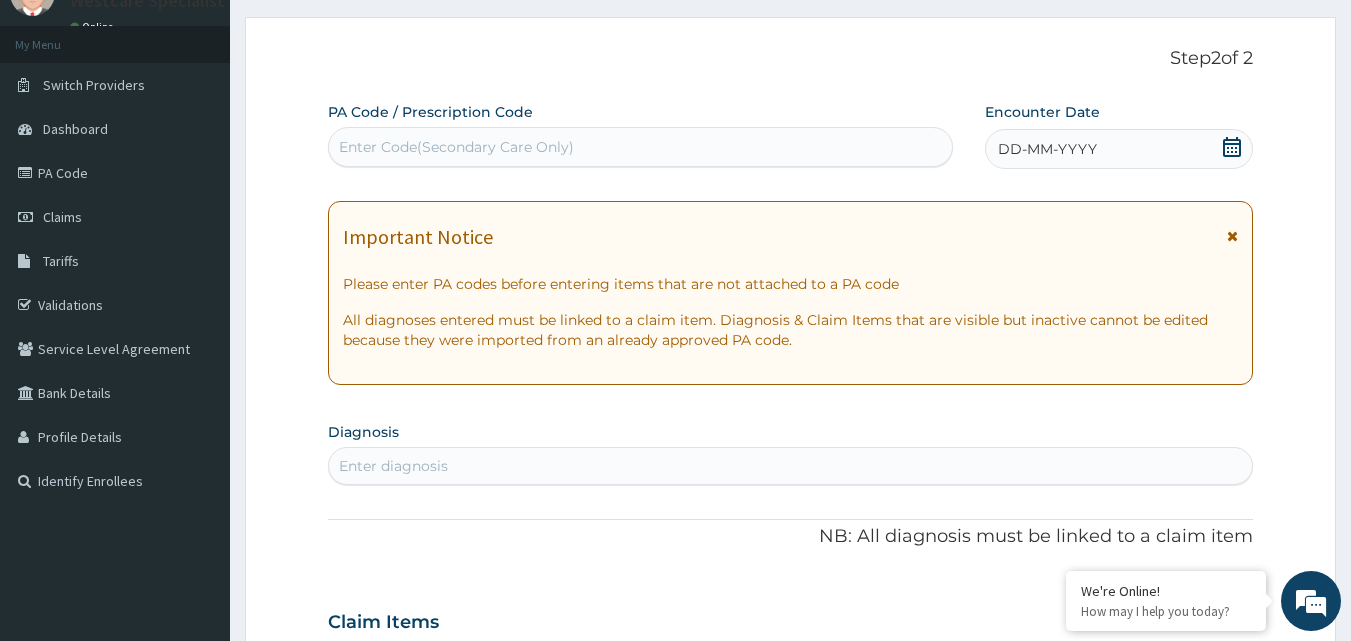 scroll, scrollTop: 0, scrollLeft: 0, axis: both 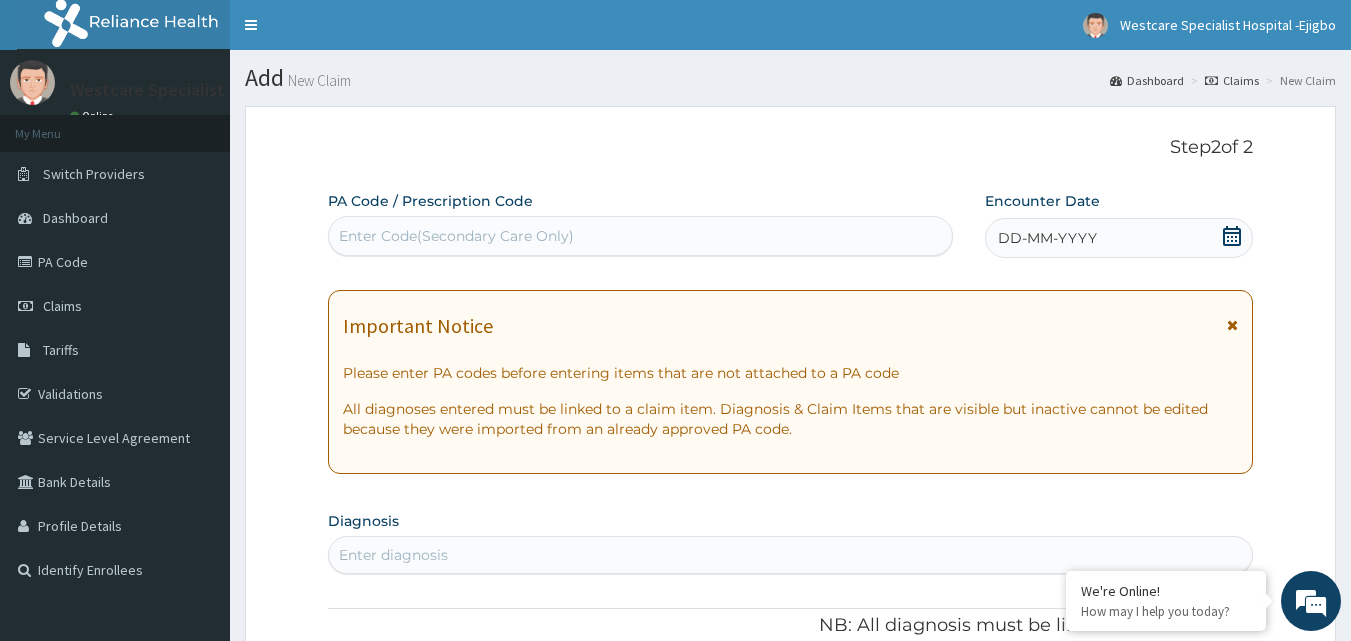 click on "Enter Code(Secondary Care Only)" at bounding box center (456, 236) 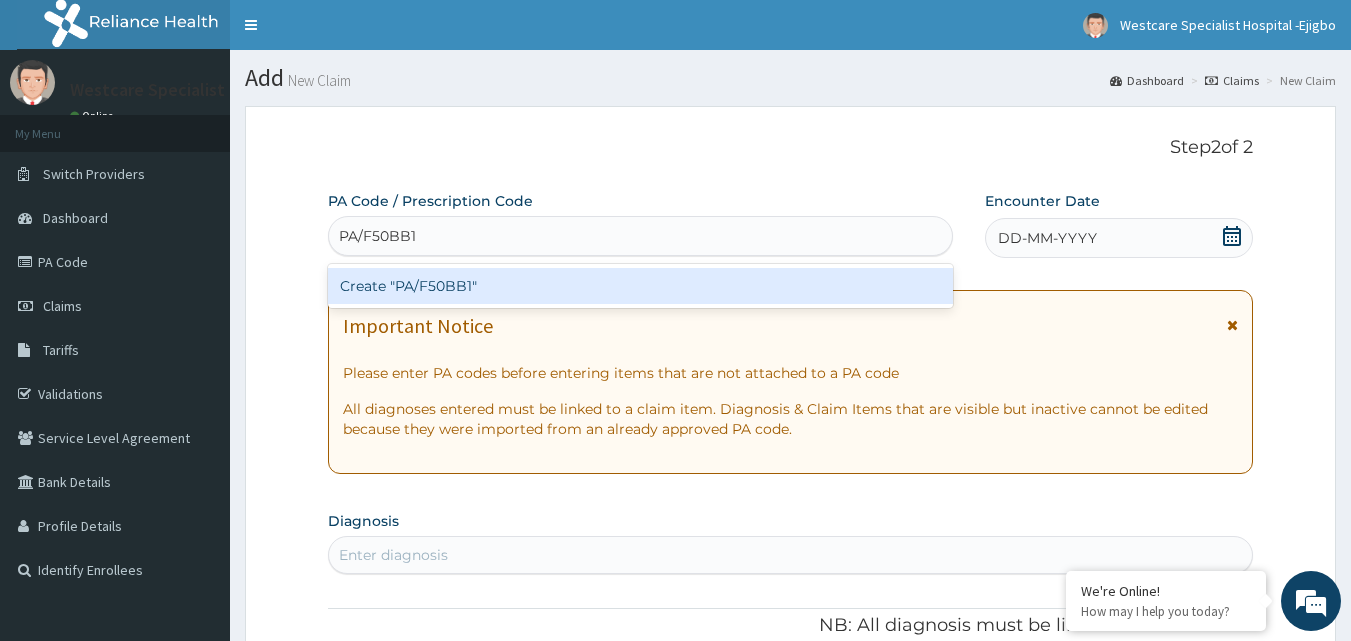 click on "Create "PA/F50BB1"" at bounding box center [641, 286] 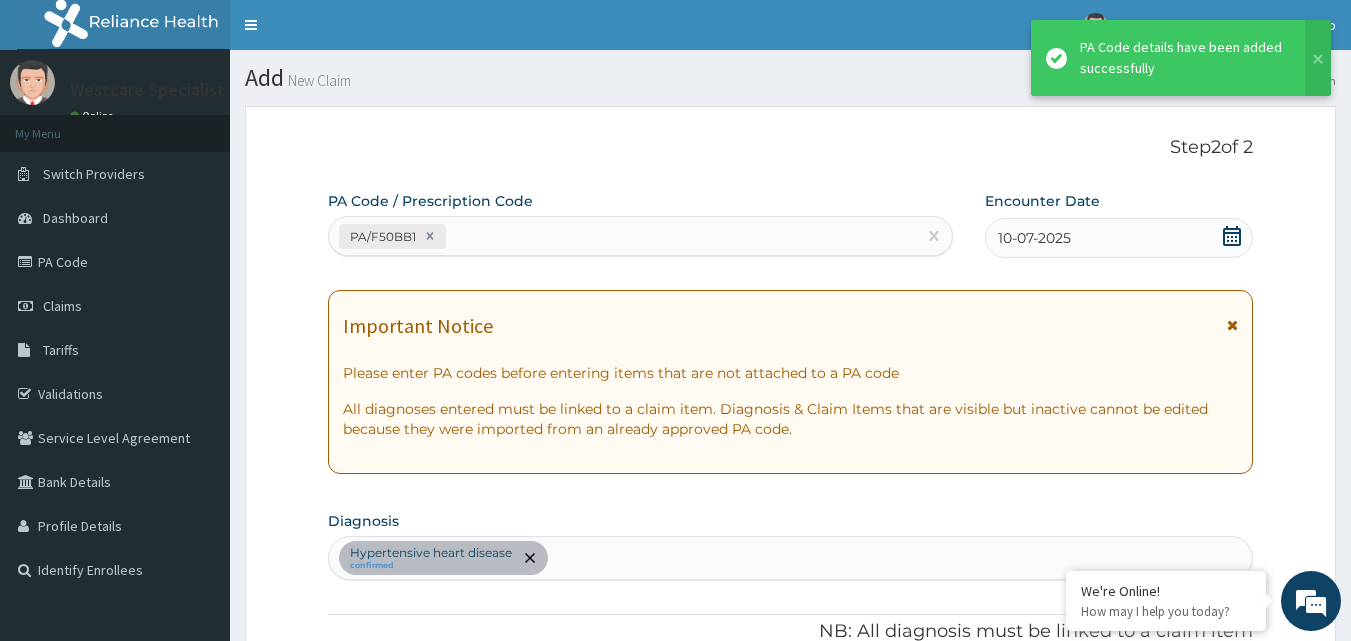 scroll, scrollTop: 581, scrollLeft: 0, axis: vertical 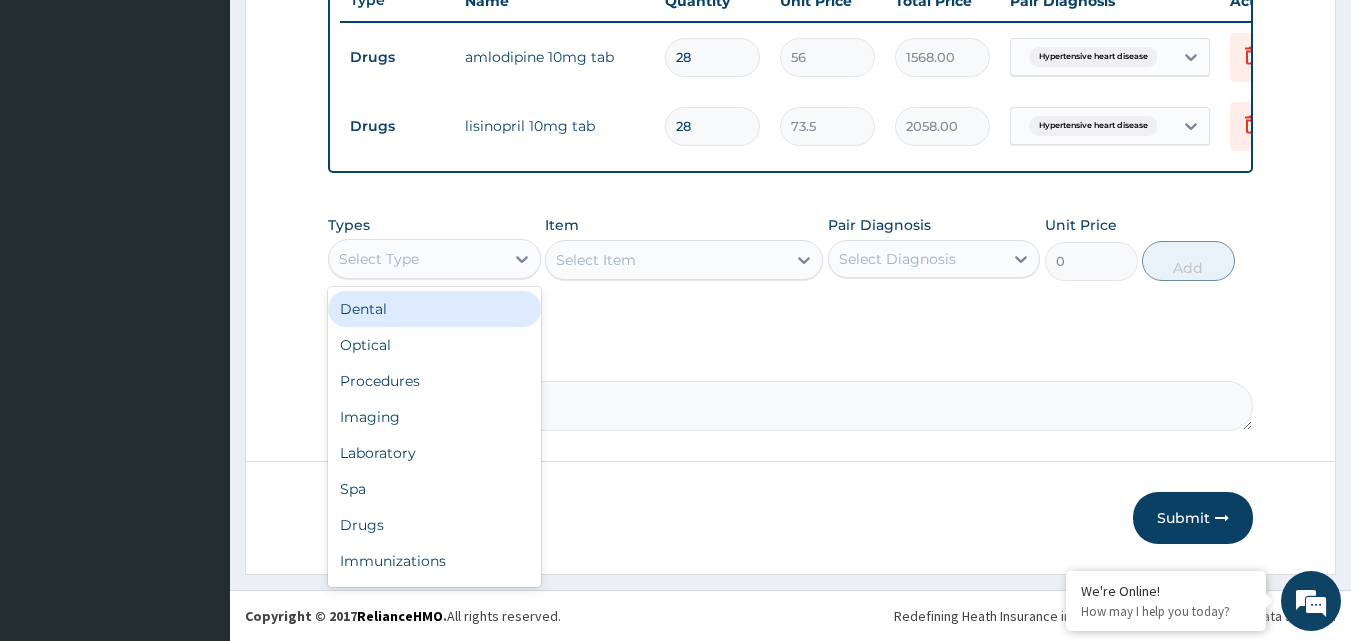 click on "Select Type" at bounding box center (416, 259) 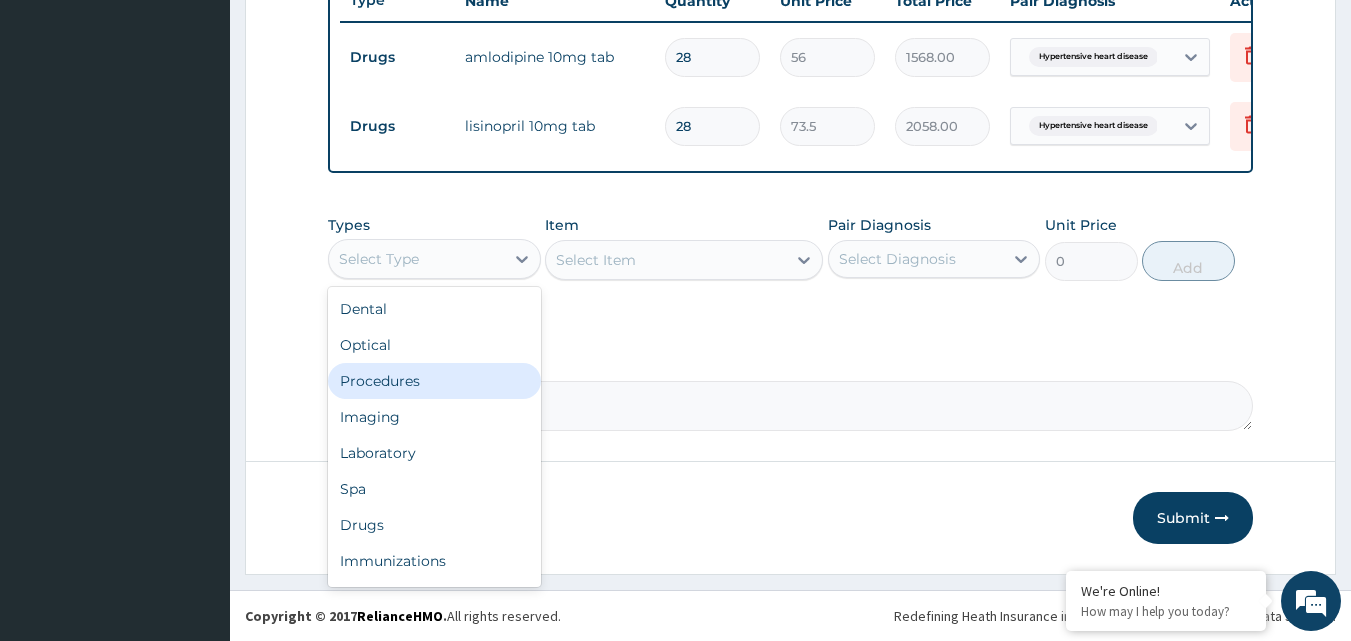 click on "Procedures" at bounding box center [434, 381] 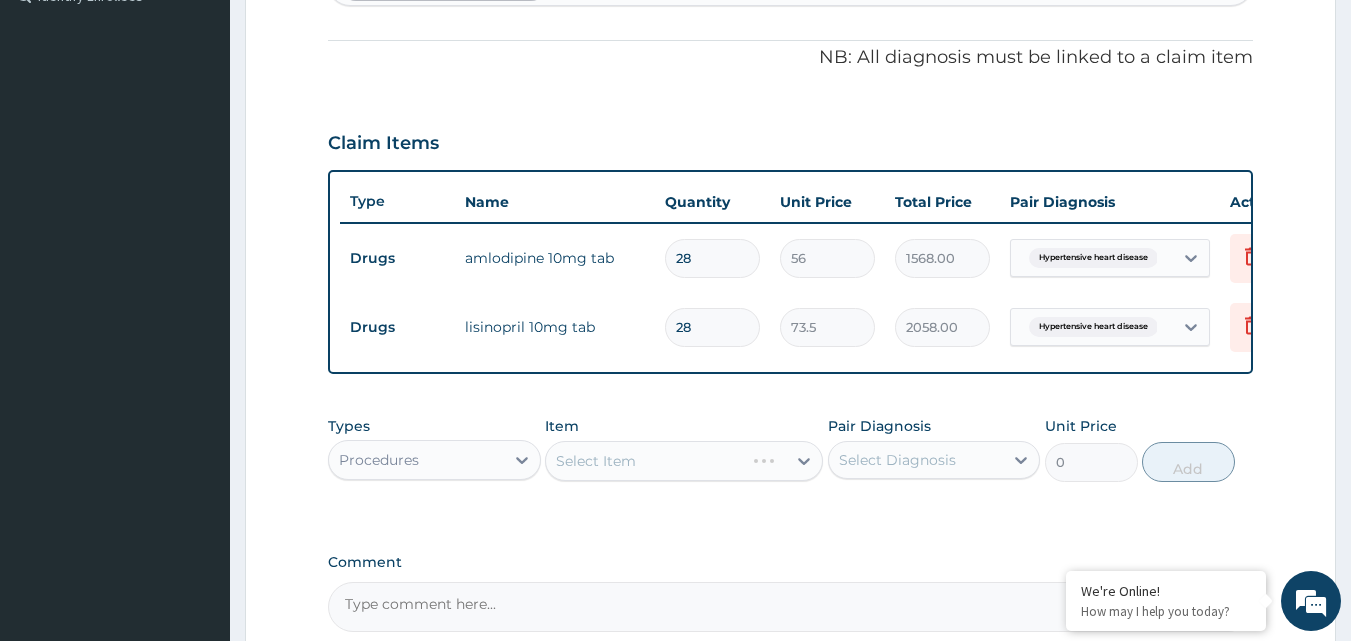 scroll, scrollTop: 790, scrollLeft: 0, axis: vertical 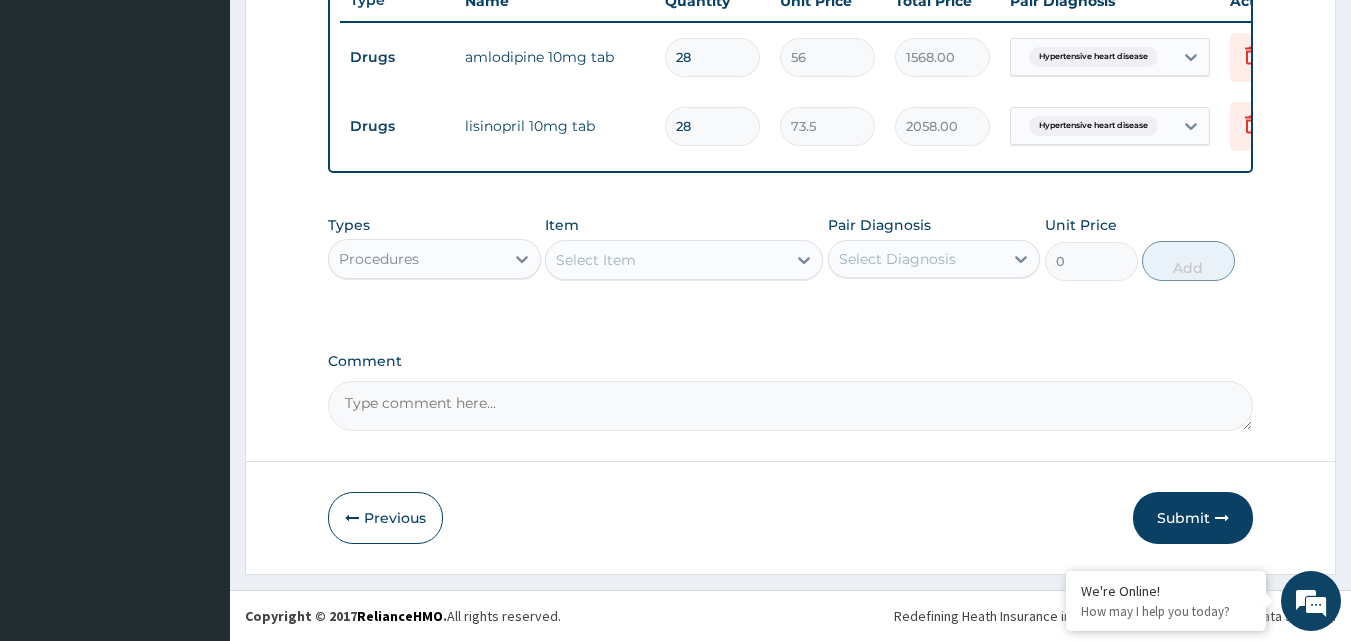 click on "Select Item" at bounding box center [666, 260] 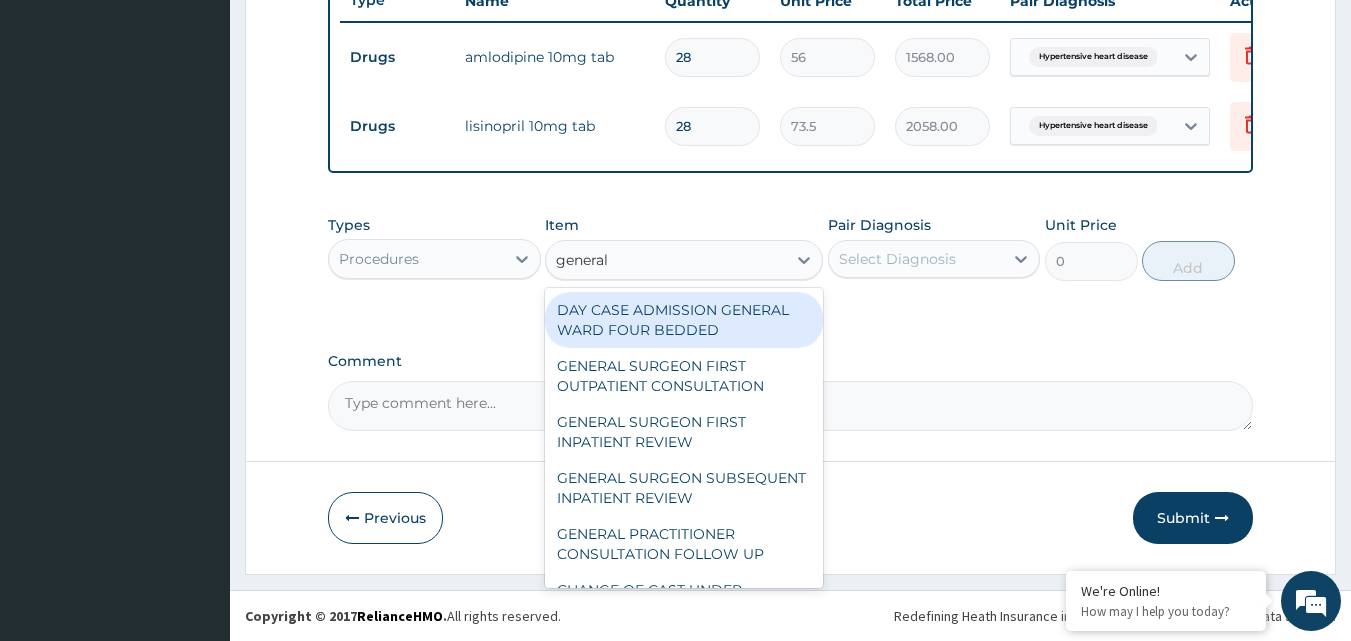 type on "general p" 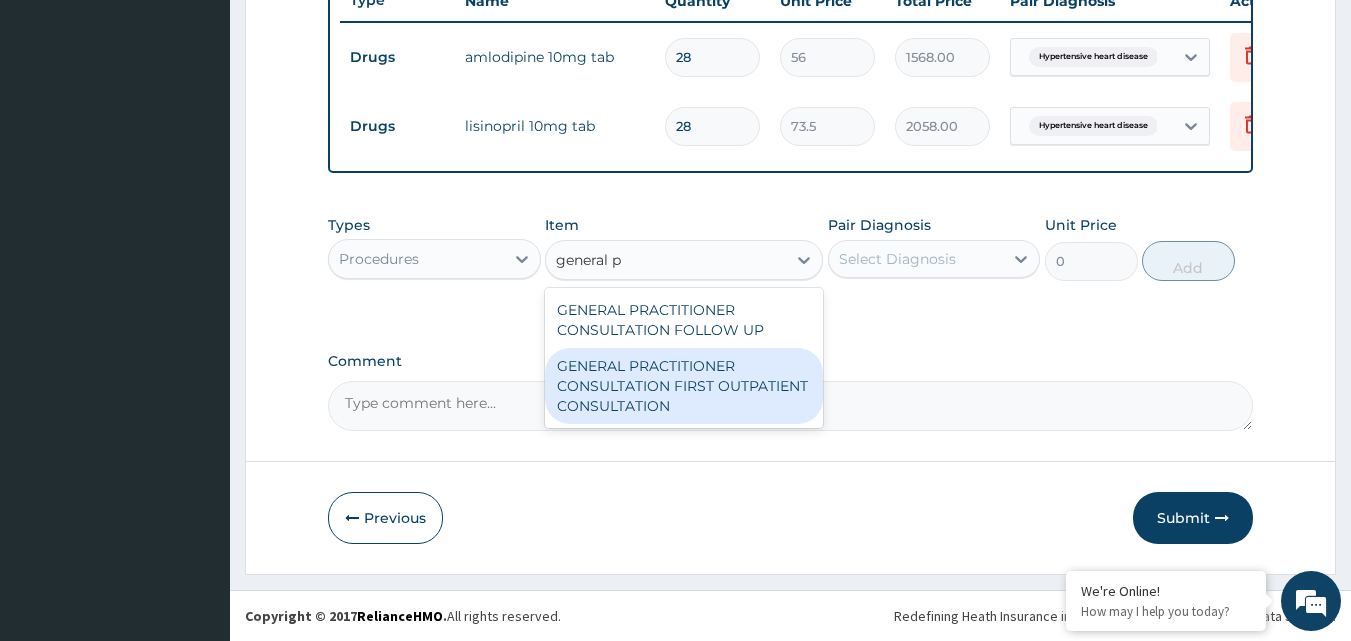click on "GENERAL PRACTITIONER CONSULTATION FIRST OUTPATIENT CONSULTATION" at bounding box center (684, 386) 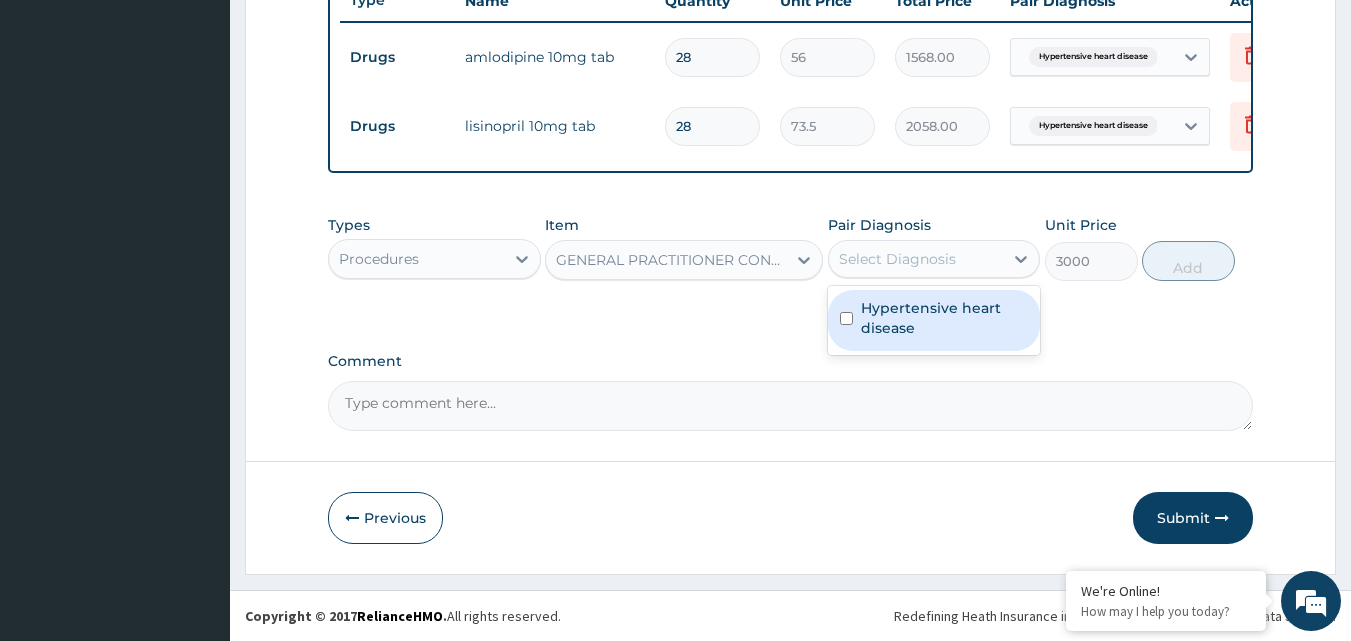 click on "Select Diagnosis" at bounding box center (897, 259) 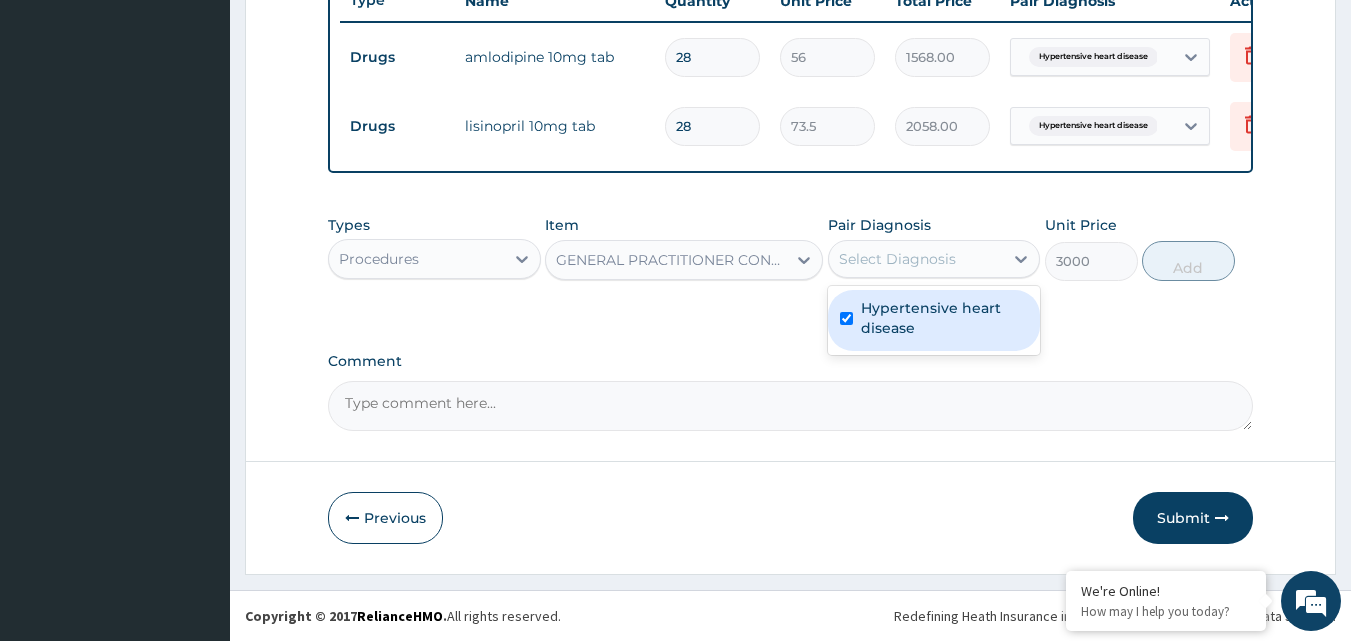 checkbox on "true" 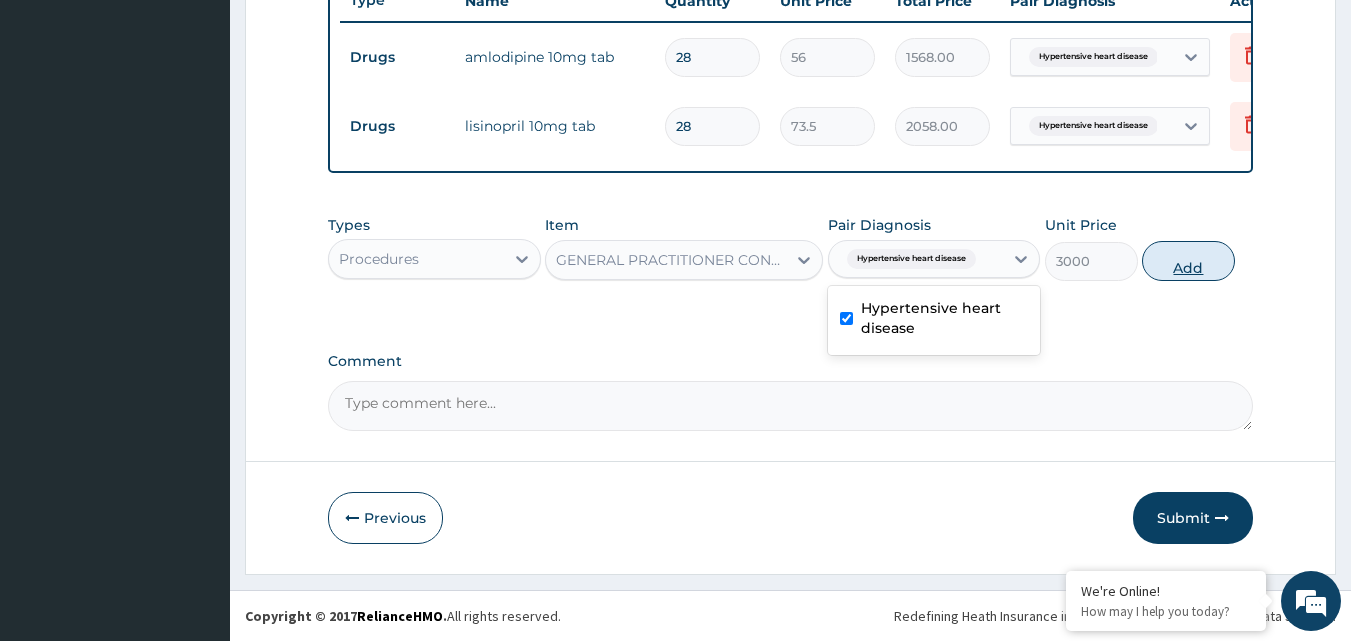 click on "Add" at bounding box center (1188, 261) 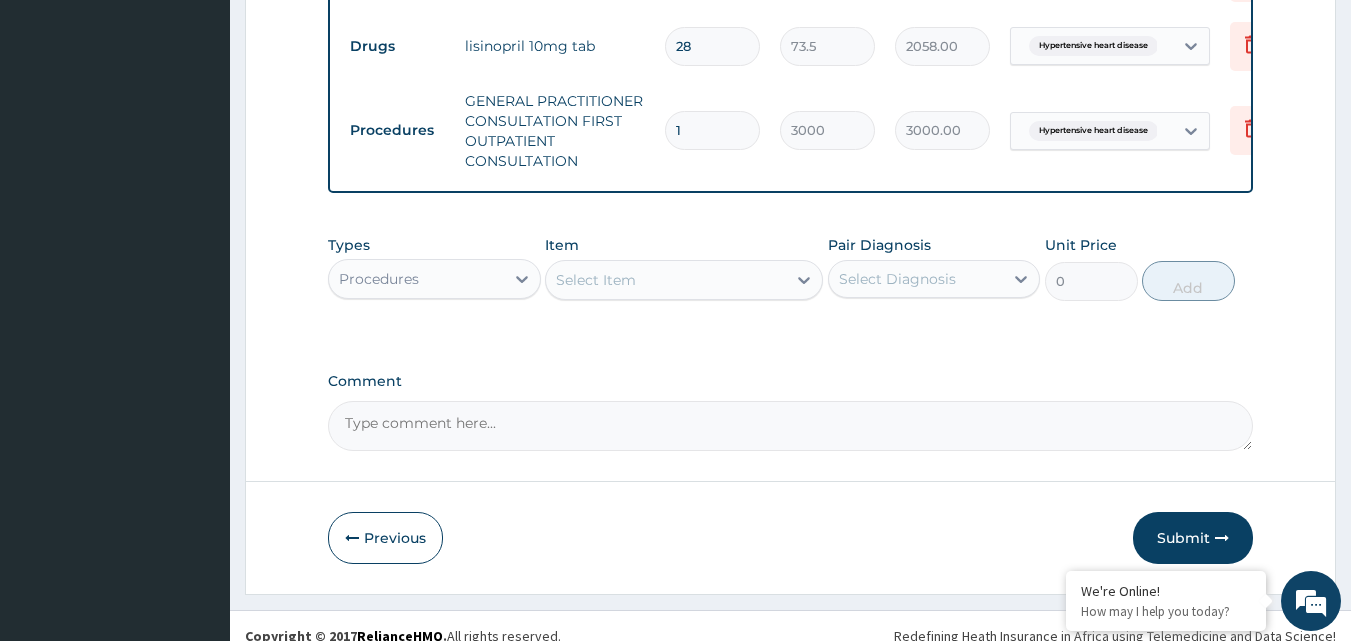 scroll, scrollTop: 890, scrollLeft: 0, axis: vertical 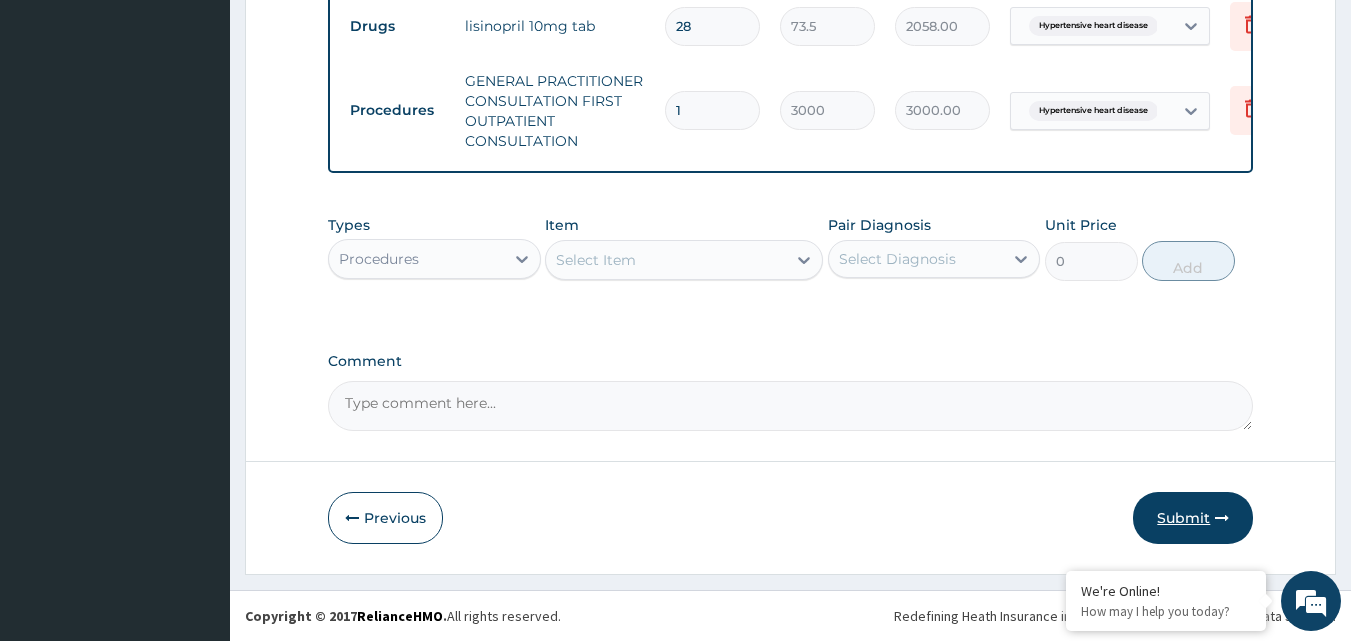 click on "Submit" at bounding box center (1193, 518) 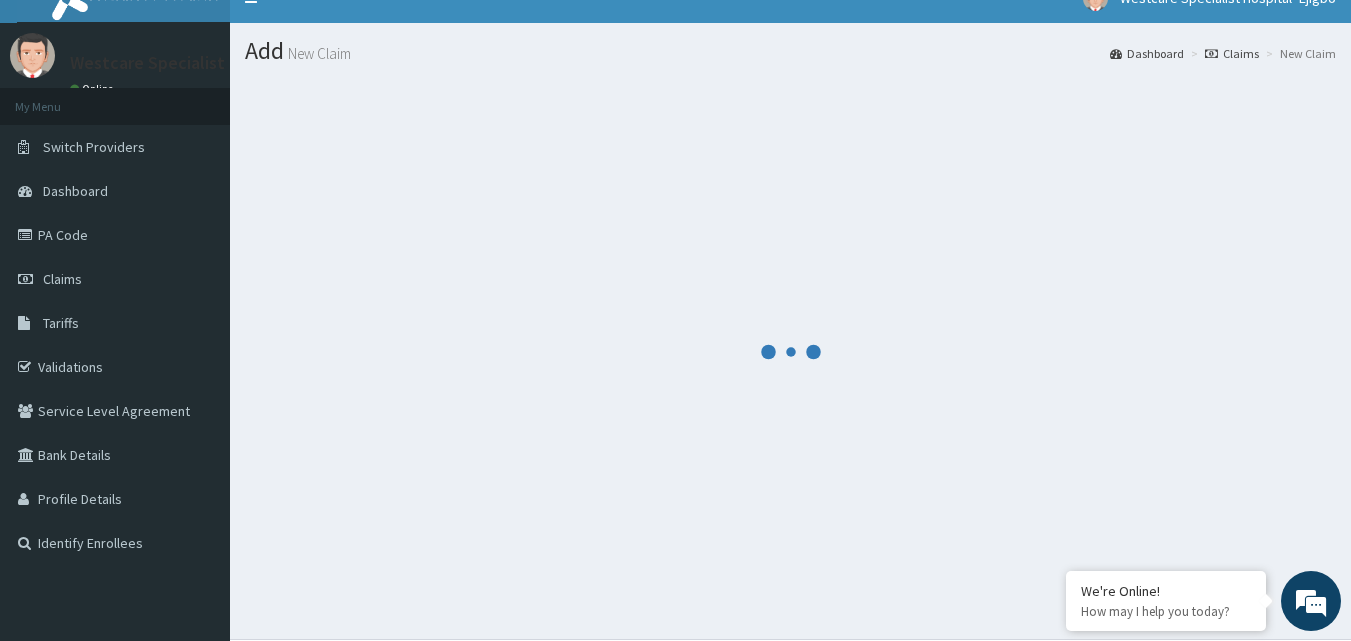 scroll, scrollTop: 0, scrollLeft: 0, axis: both 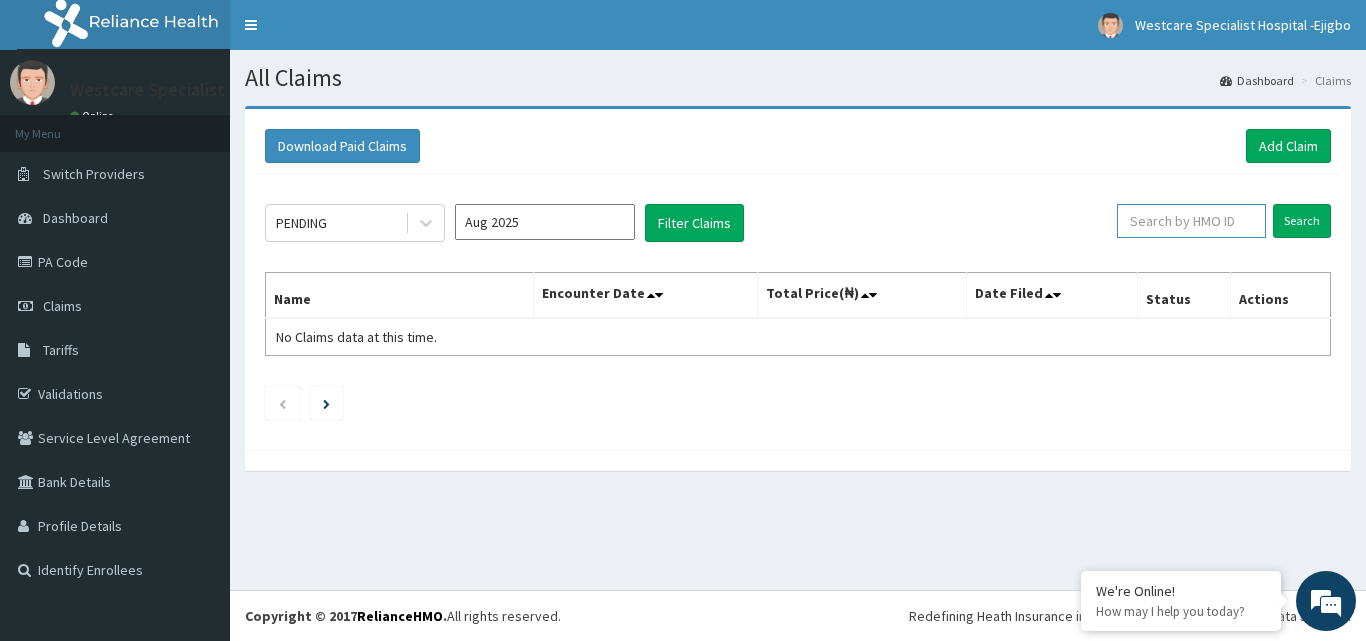 click at bounding box center [1191, 221] 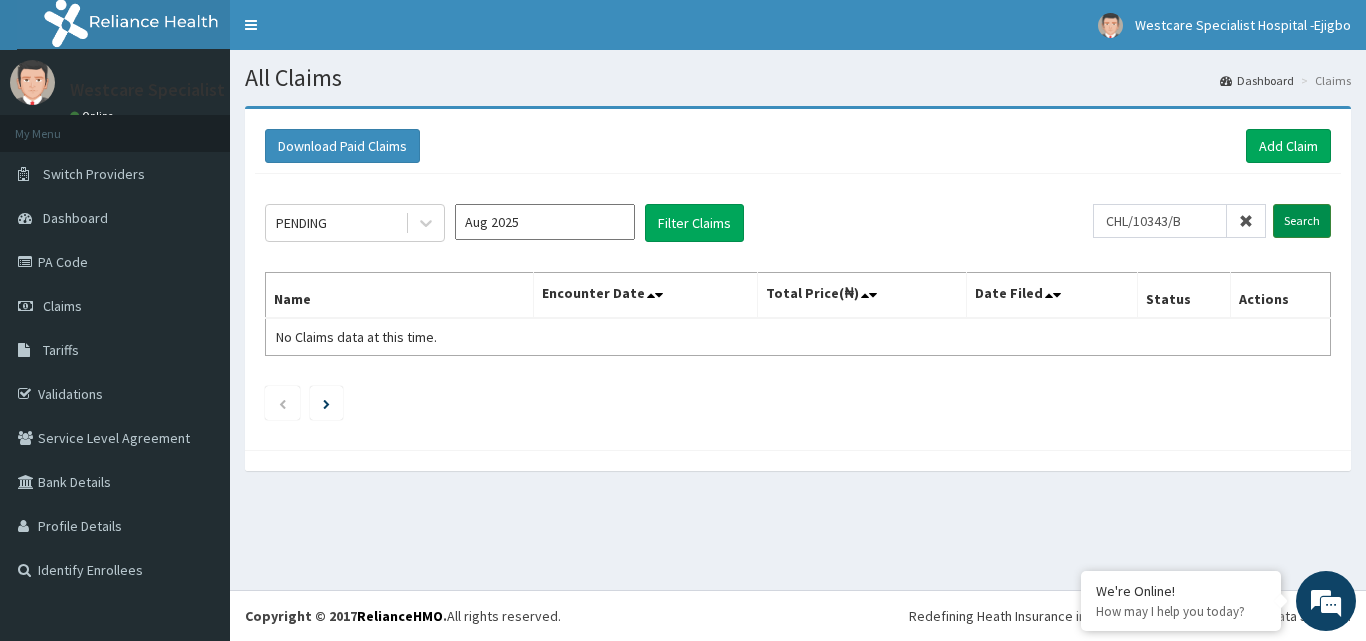 click on "Search" at bounding box center (1302, 221) 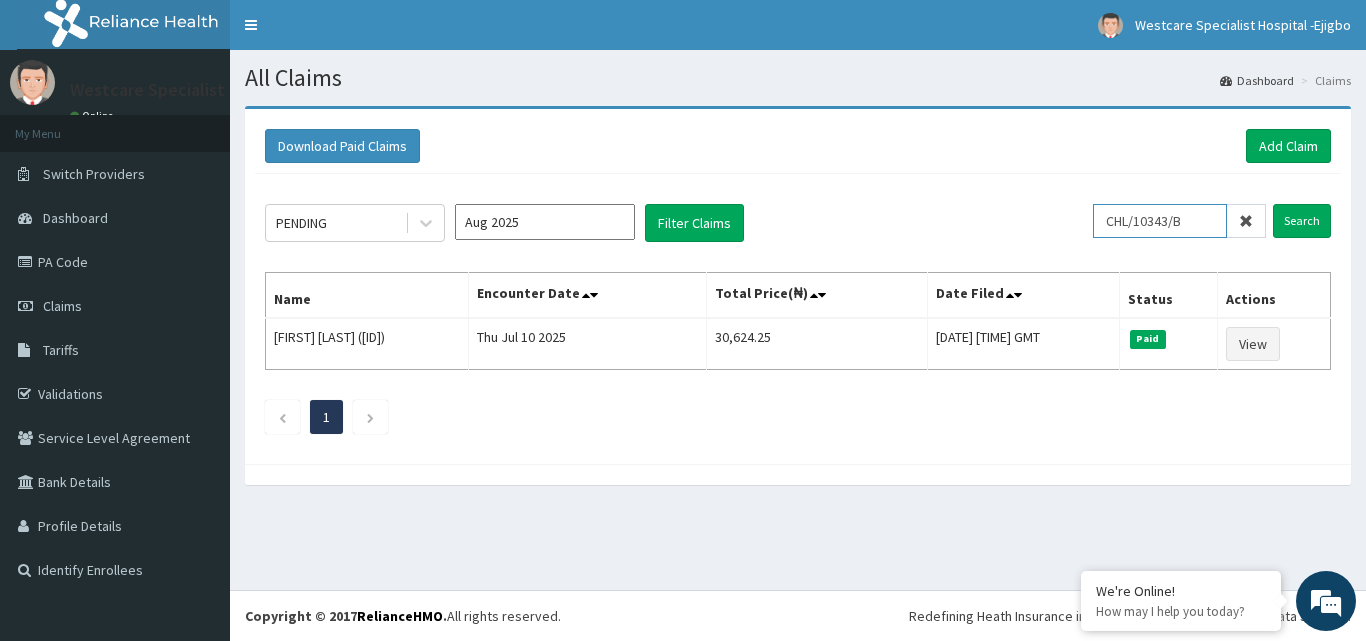 click on "CHL/10343/B" at bounding box center [1160, 221] 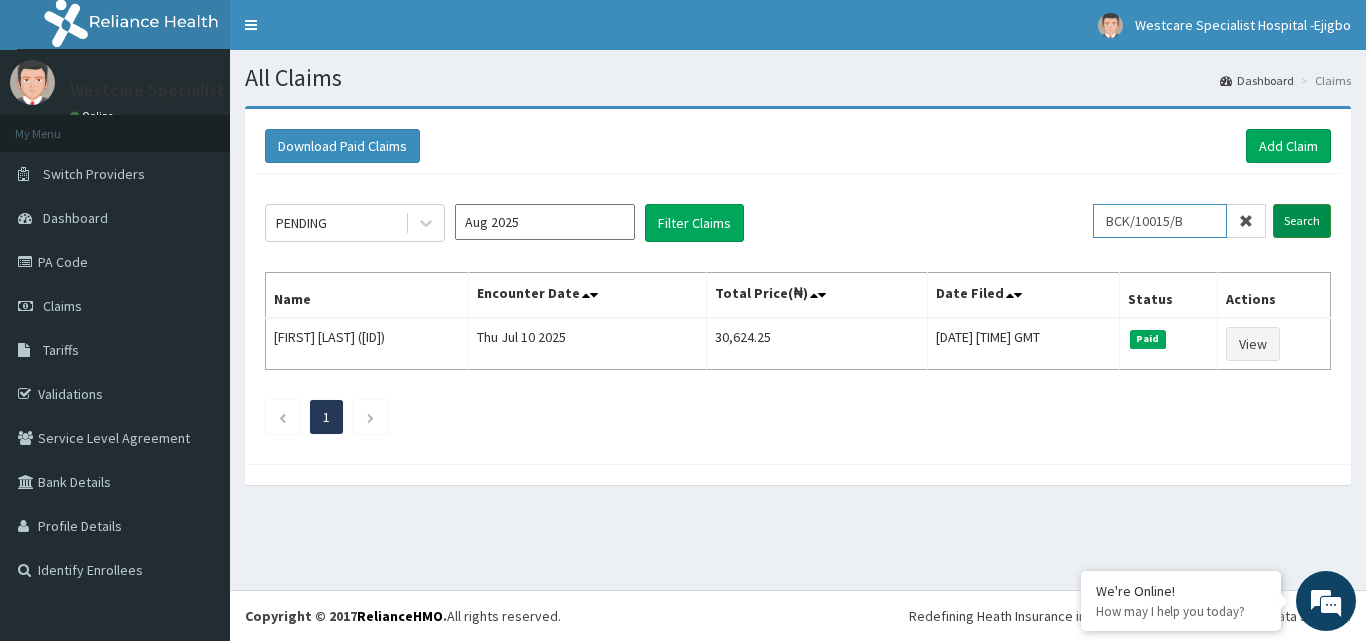 type on "BCK/10015/B" 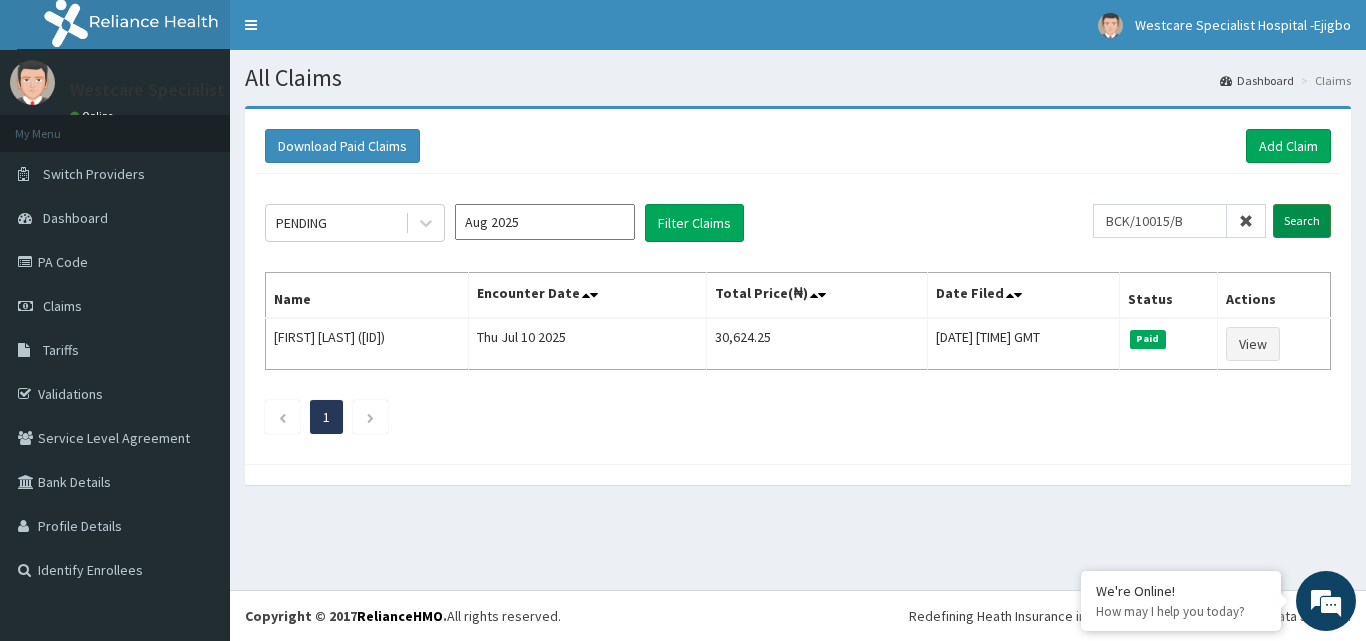 click on "Search" at bounding box center (1302, 221) 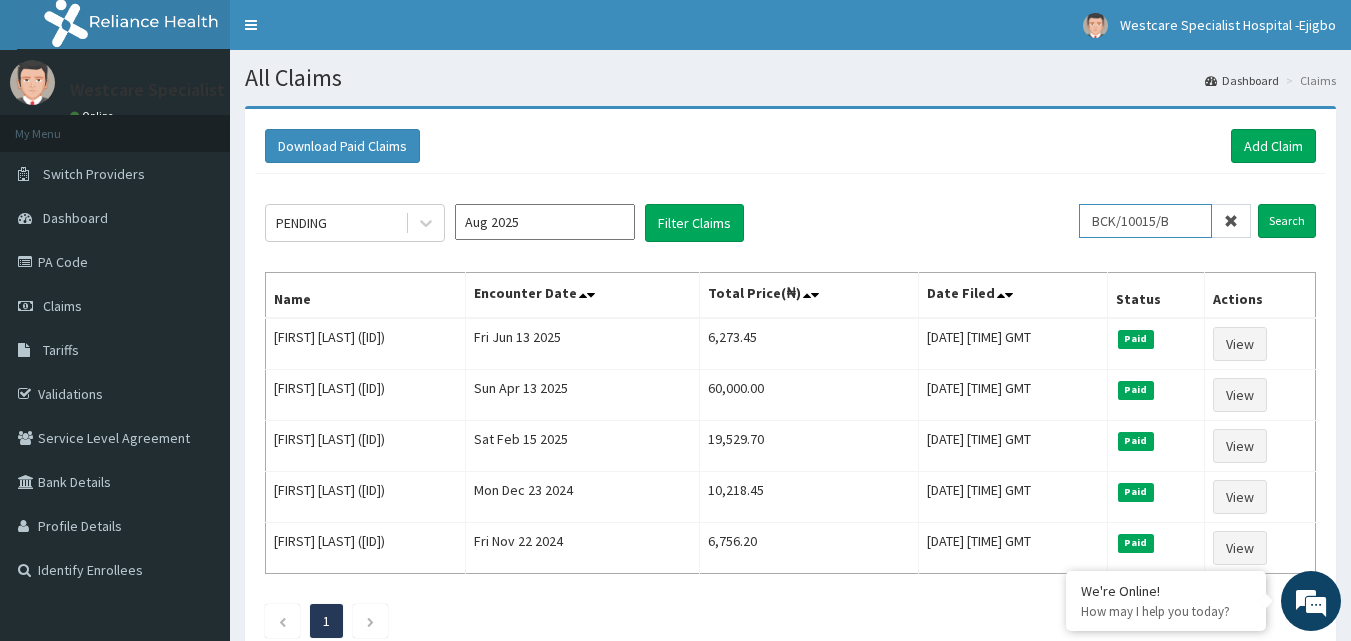 click on "BCK/10015/B" at bounding box center [1145, 221] 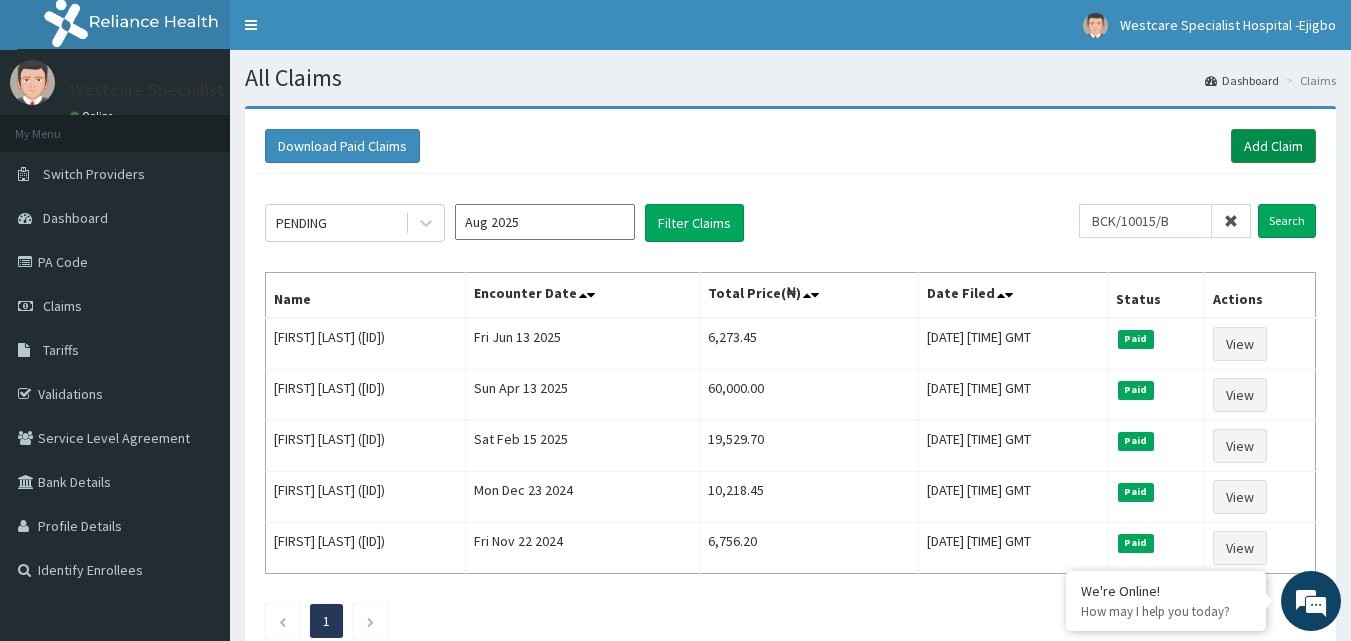 click on "Add Claim" at bounding box center [1273, 146] 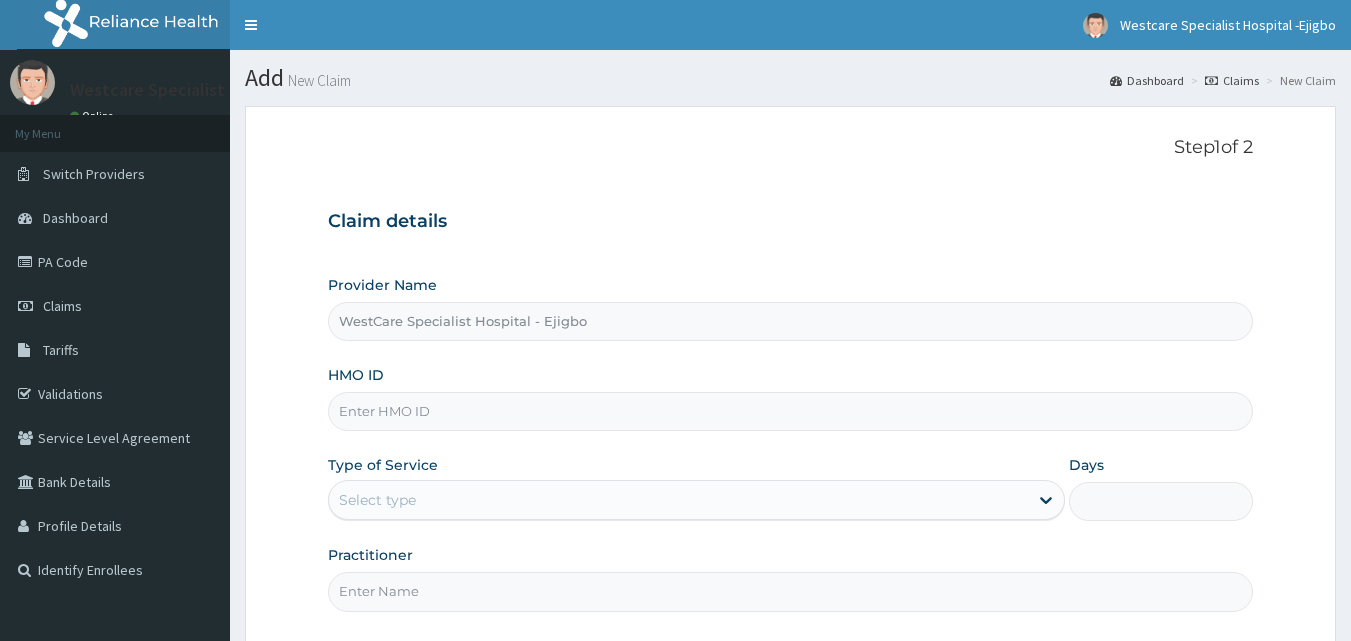 scroll, scrollTop: 0, scrollLeft: 0, axis: both 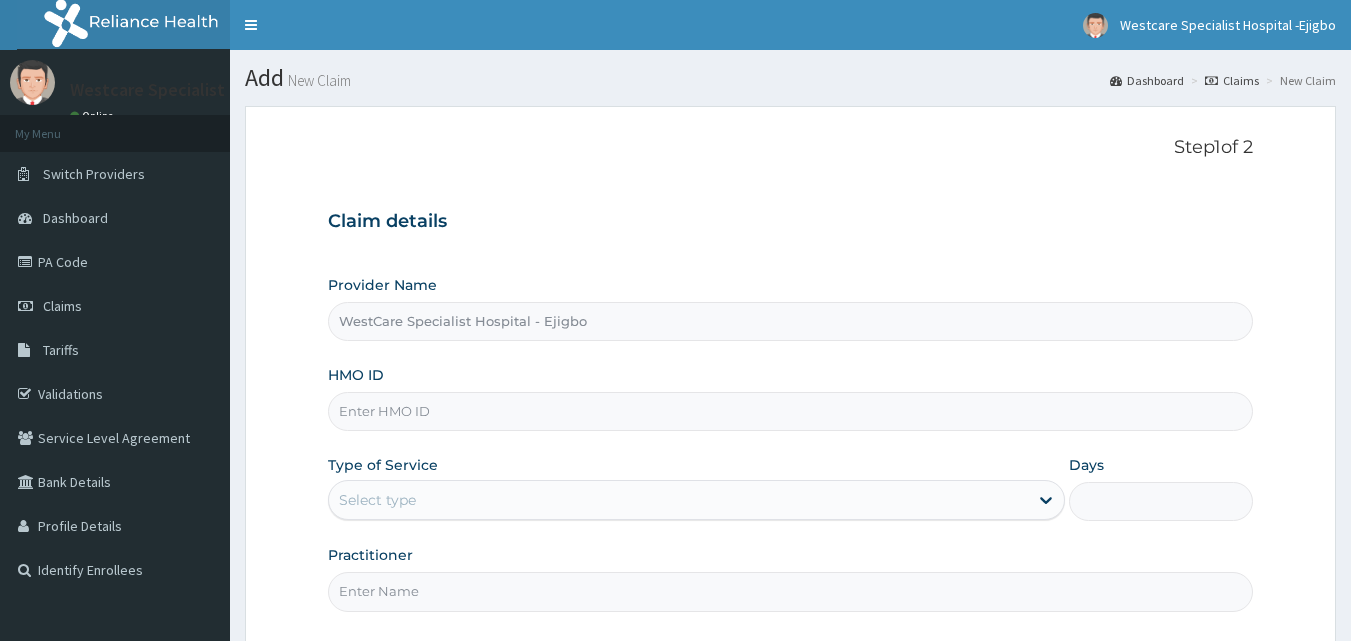 click on "HMO ID" at bounding box center [791, 411] 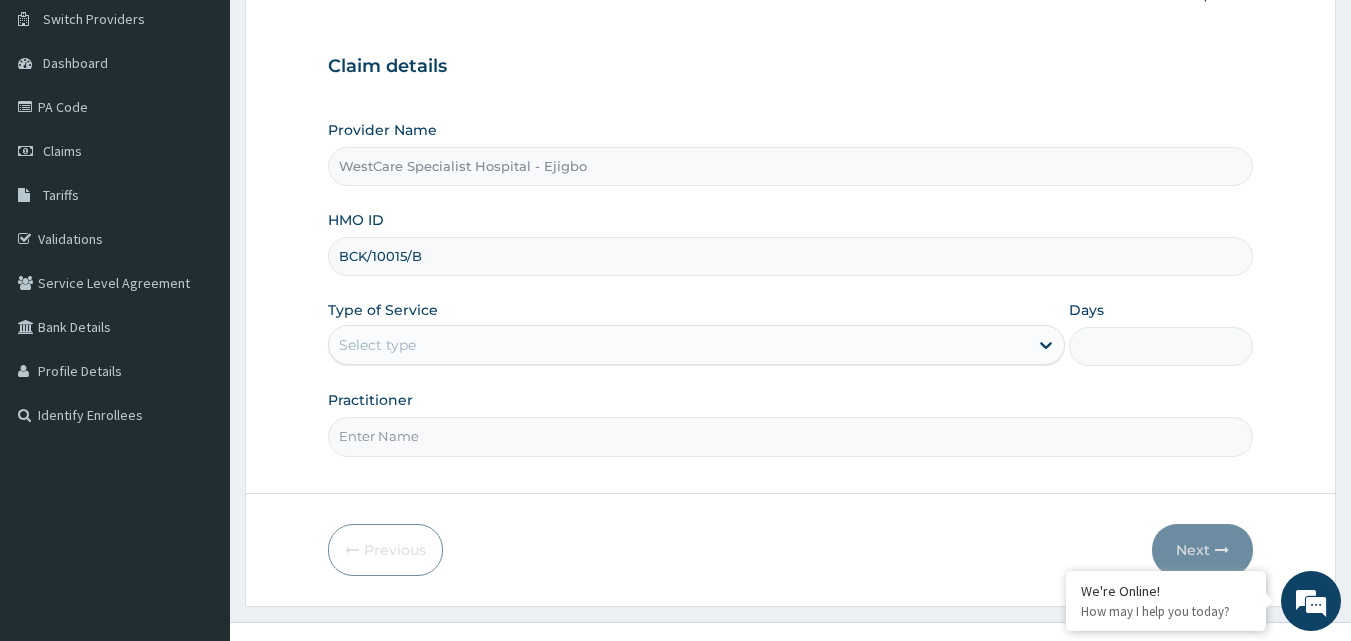 scroll, scrollTop: 187, scrollLeft: 0, axis: vertical 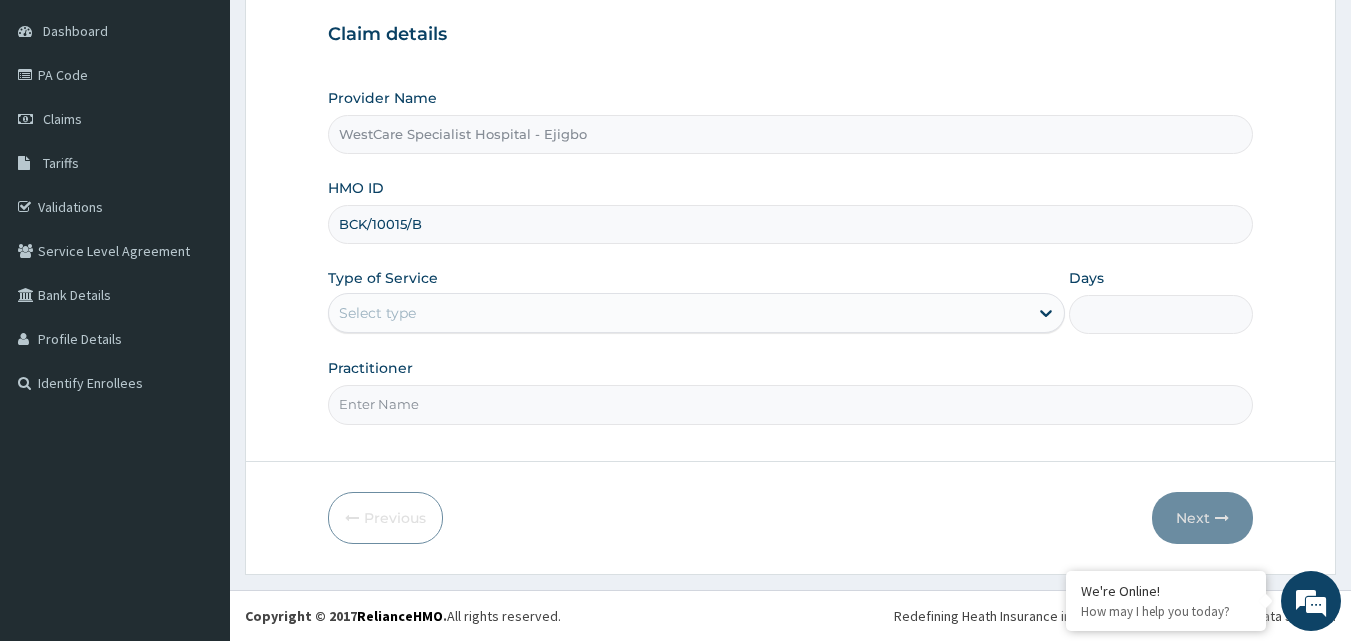 type on "BCK/10015/B" 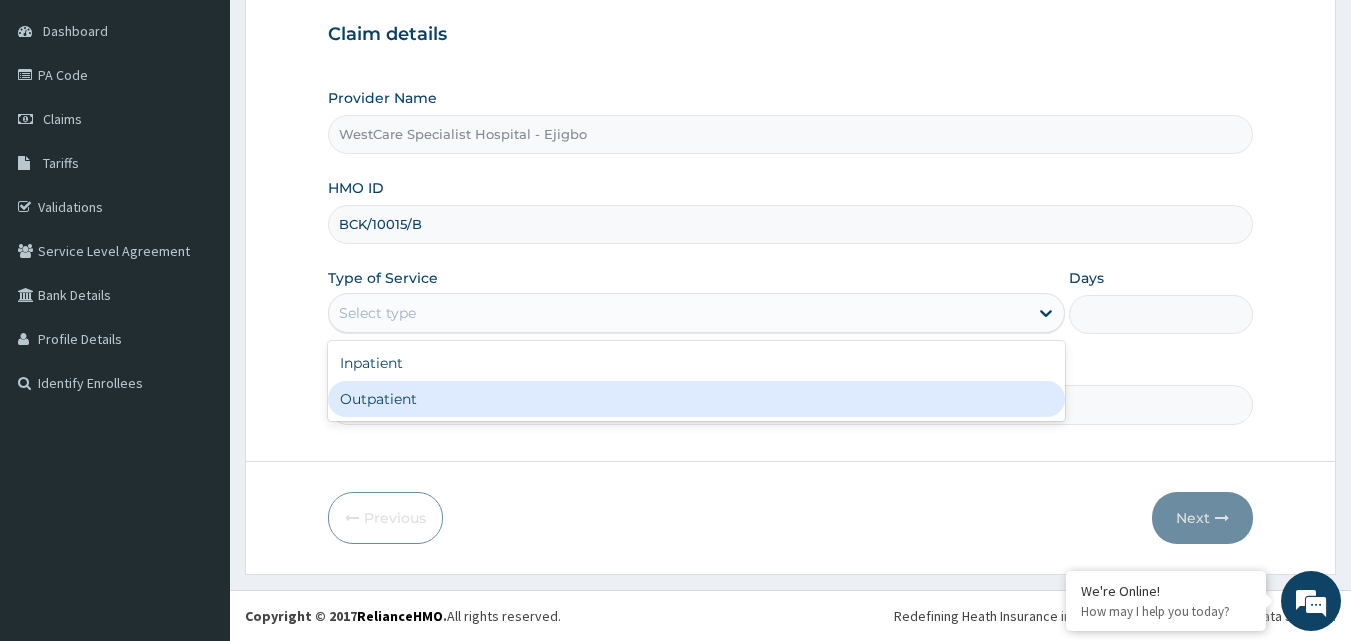 click on "Outpatient" at bounding box center (696, 399) 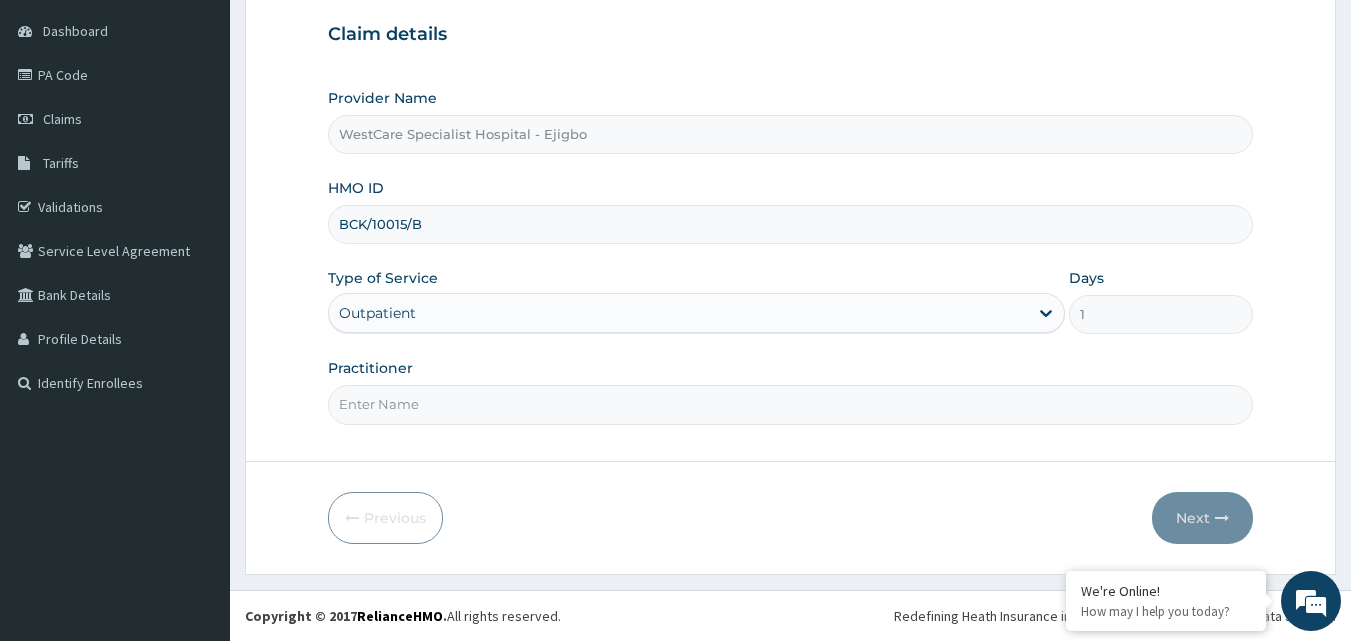 click on "Practitioner" at bounding box center (791, 404) 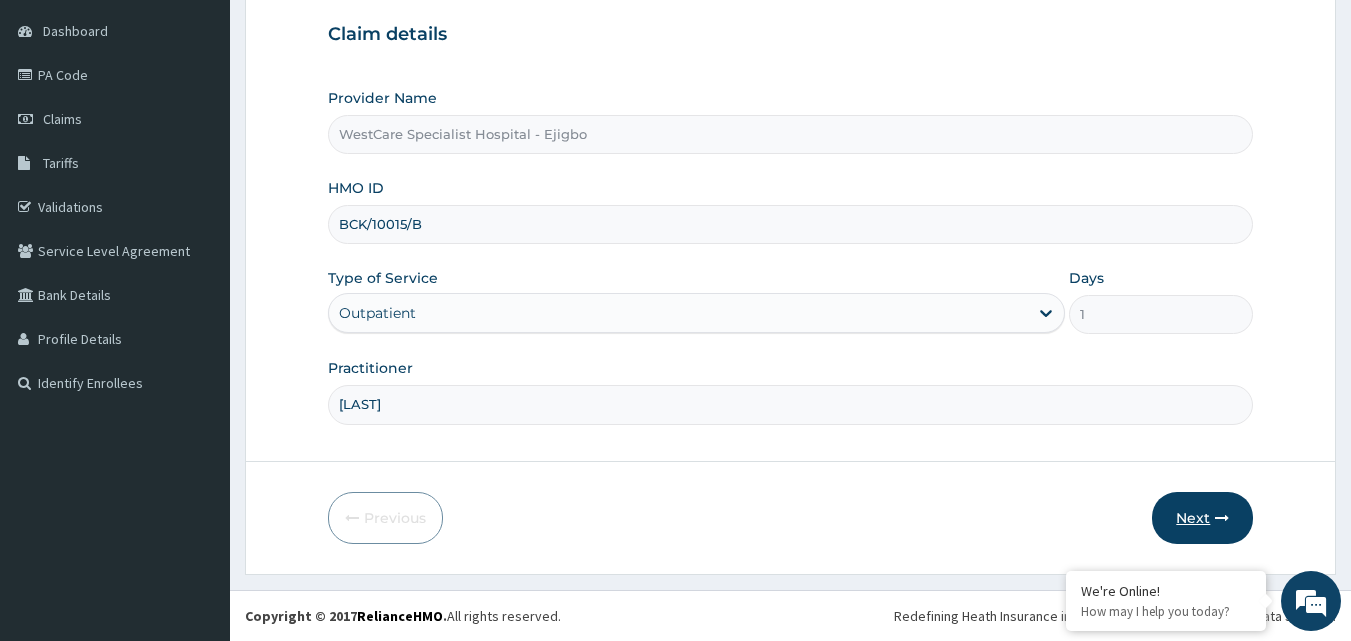 click on "Next" at bounding box center (1202, 518) 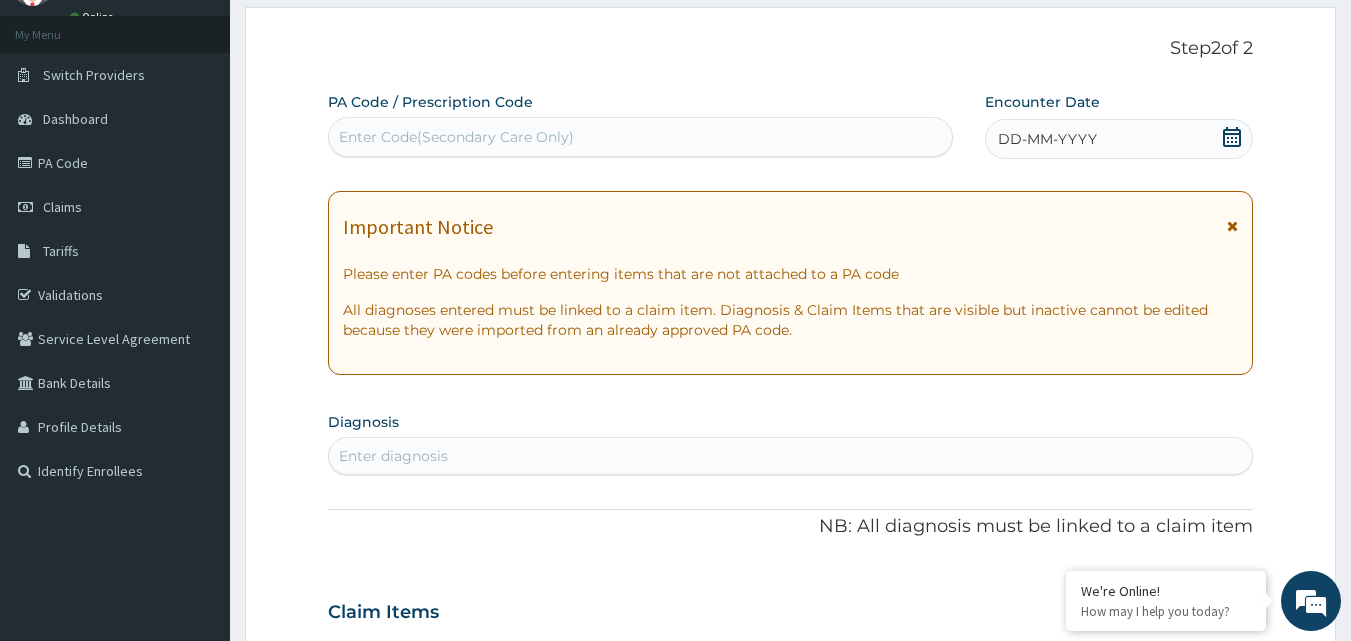 scroll, scrollTop: 0, scrollLeft: 0, axis: both 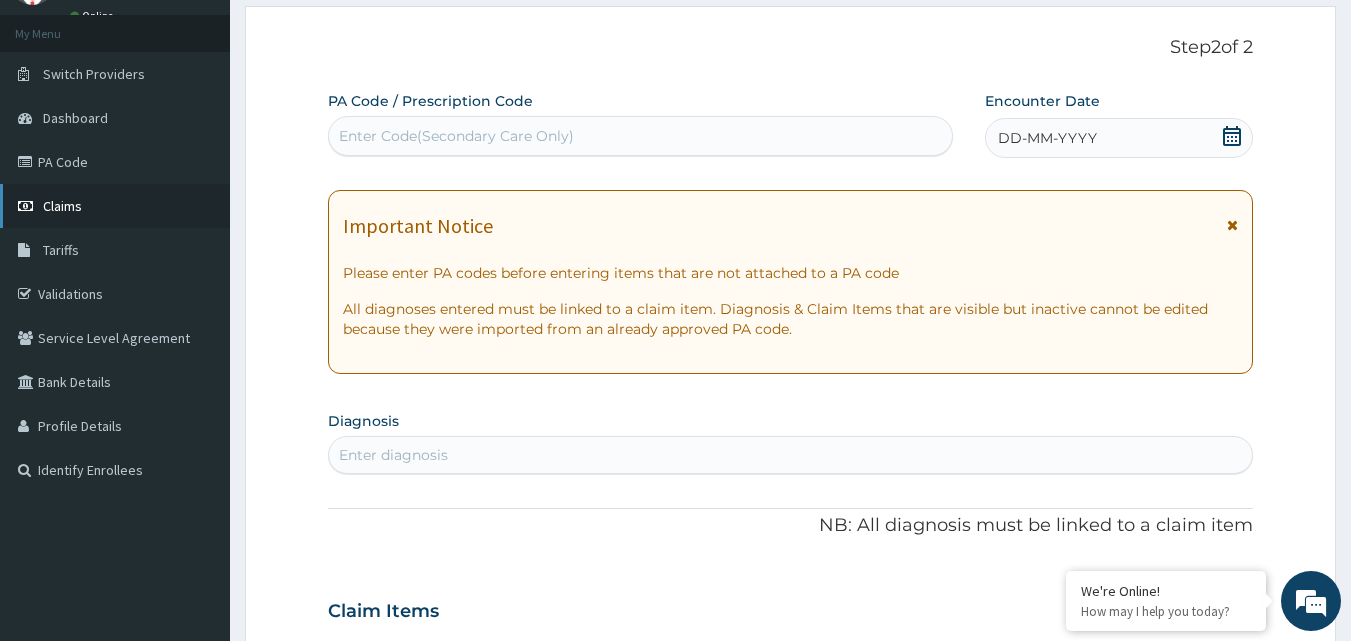click on "Claims" at bounding box center (62, 206) 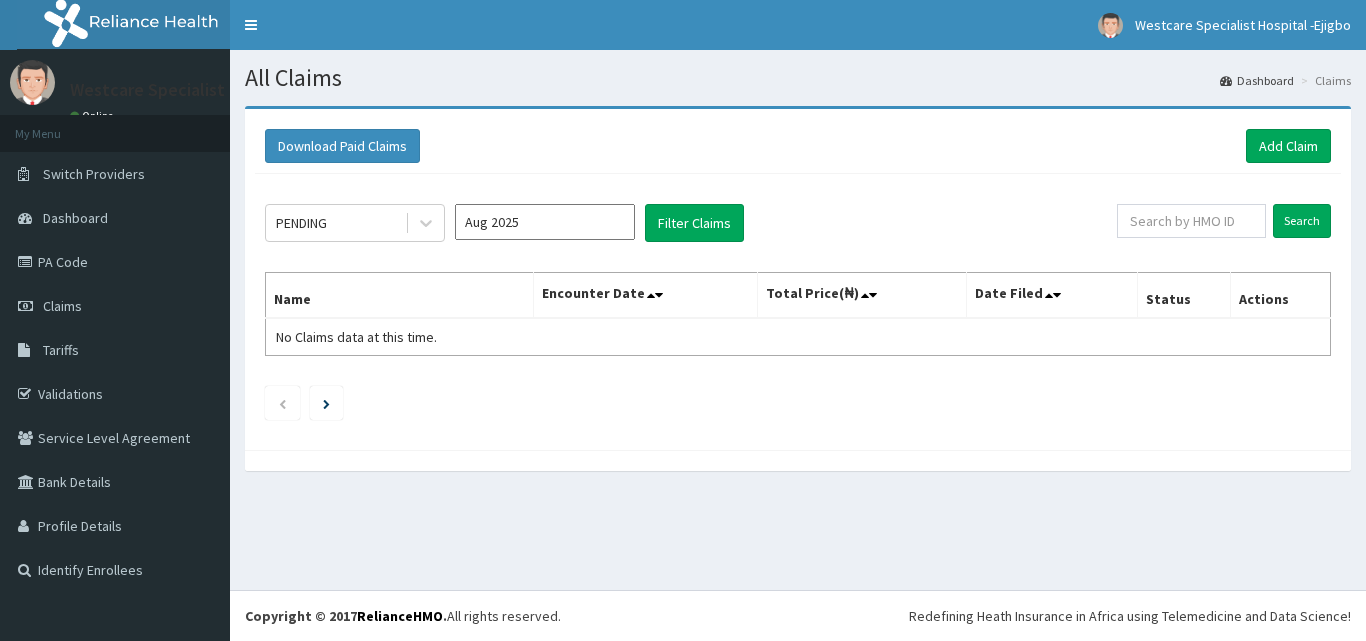 scroll, scrollTop: 0, scrollLeft: 0, axis: both 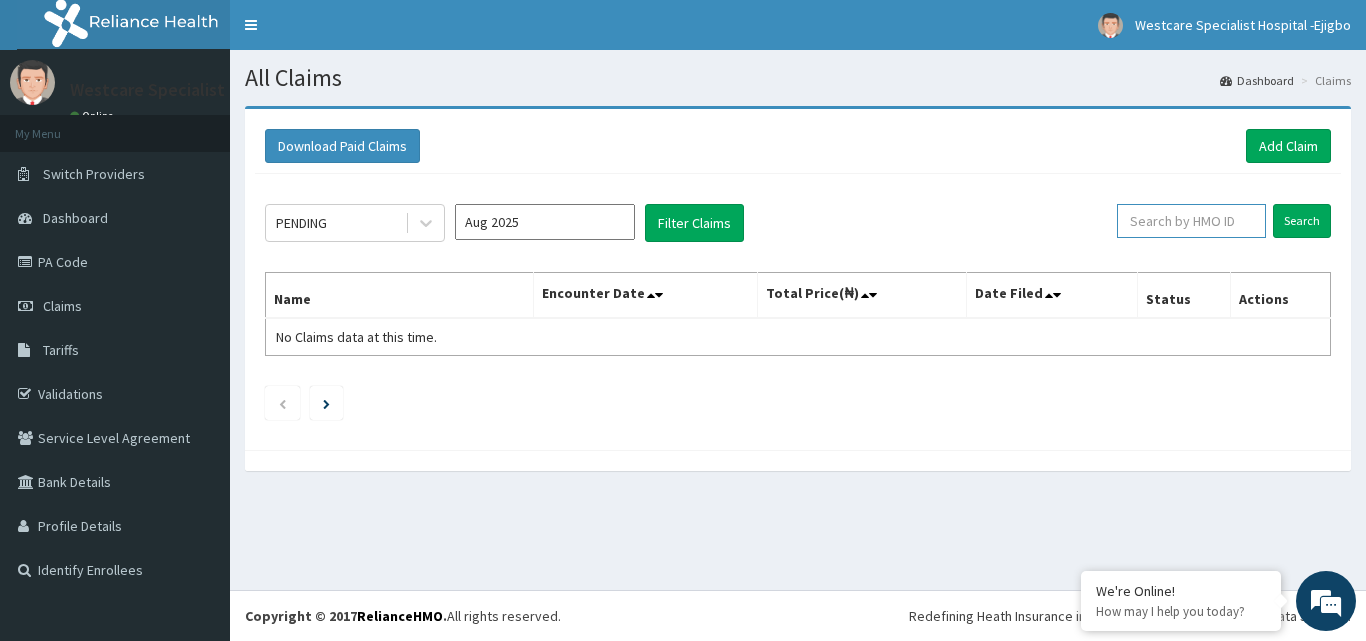 click at bounding box center [1191, 221] 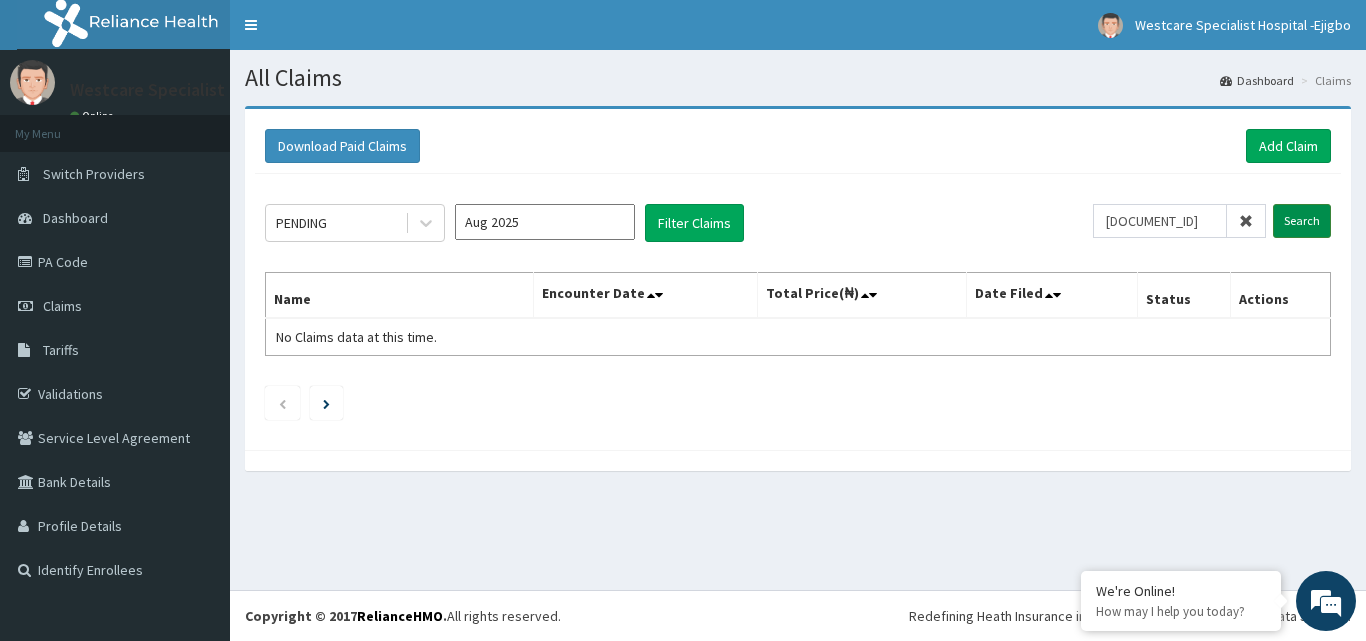 click on "Search" at bounding box center (1302, 221) 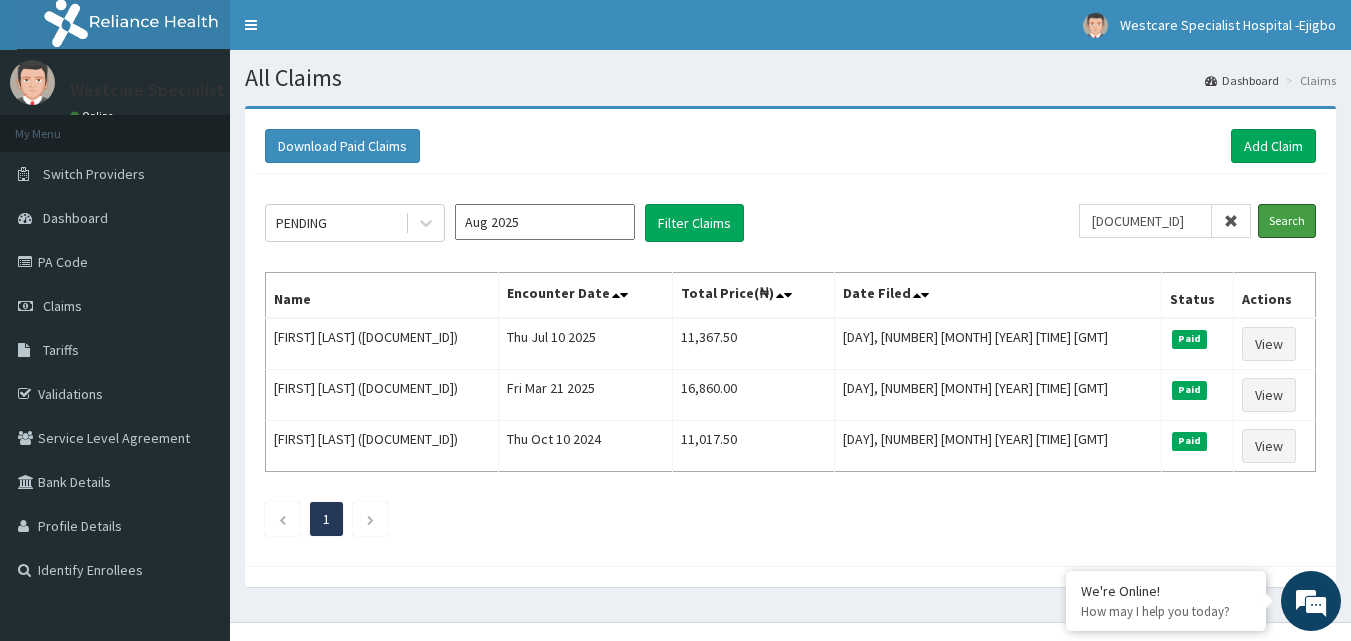 scroll, scrollTop: 0, scrollLeft: 0, axis: both 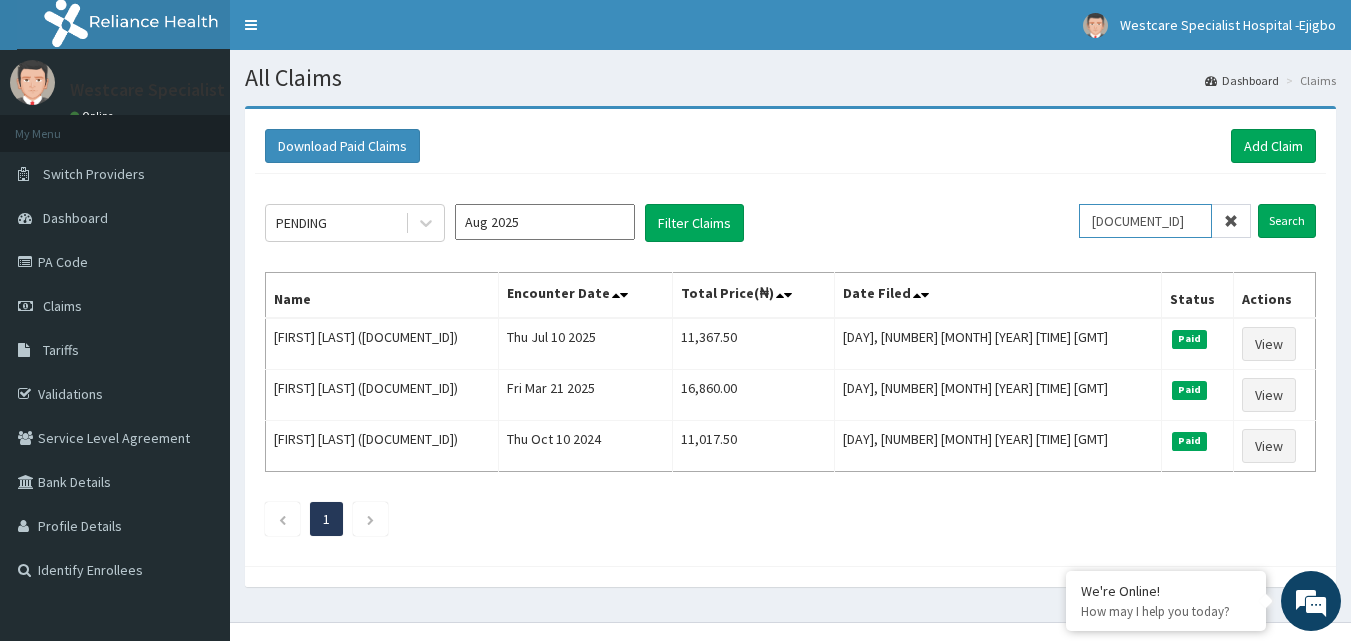 click on "[DOCUMENT_ID]" at bounding box center [1145, 221] 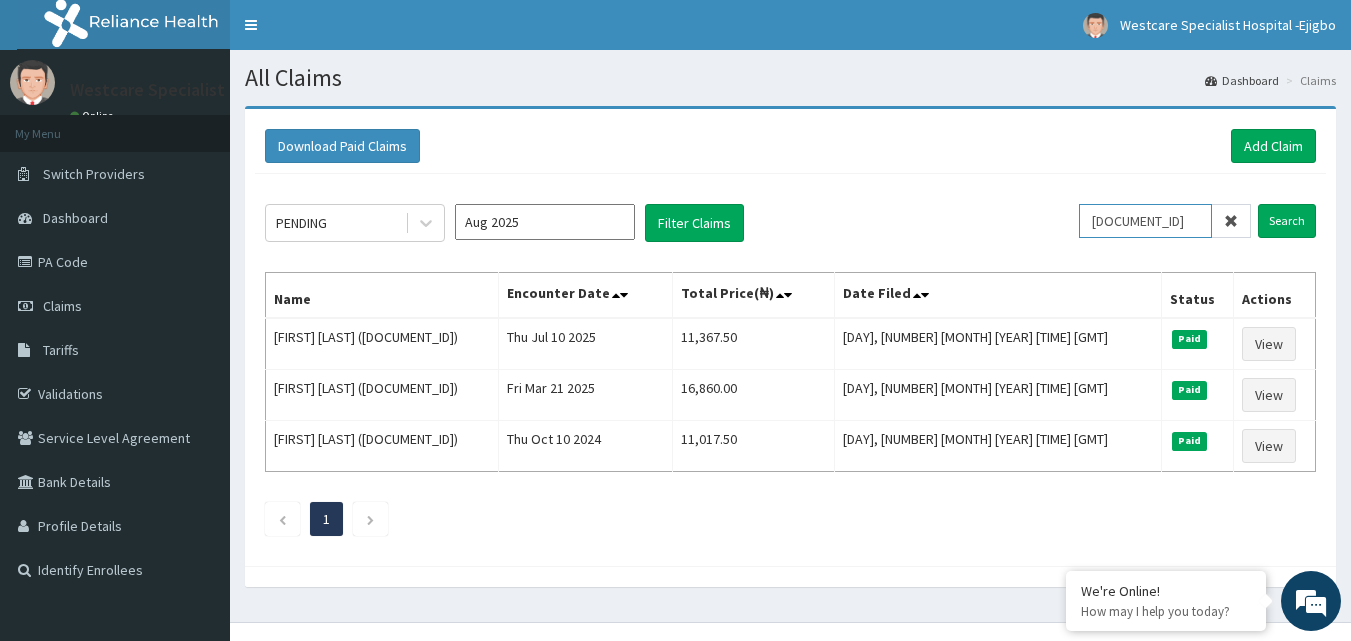 paste on "RUY/10017/b" 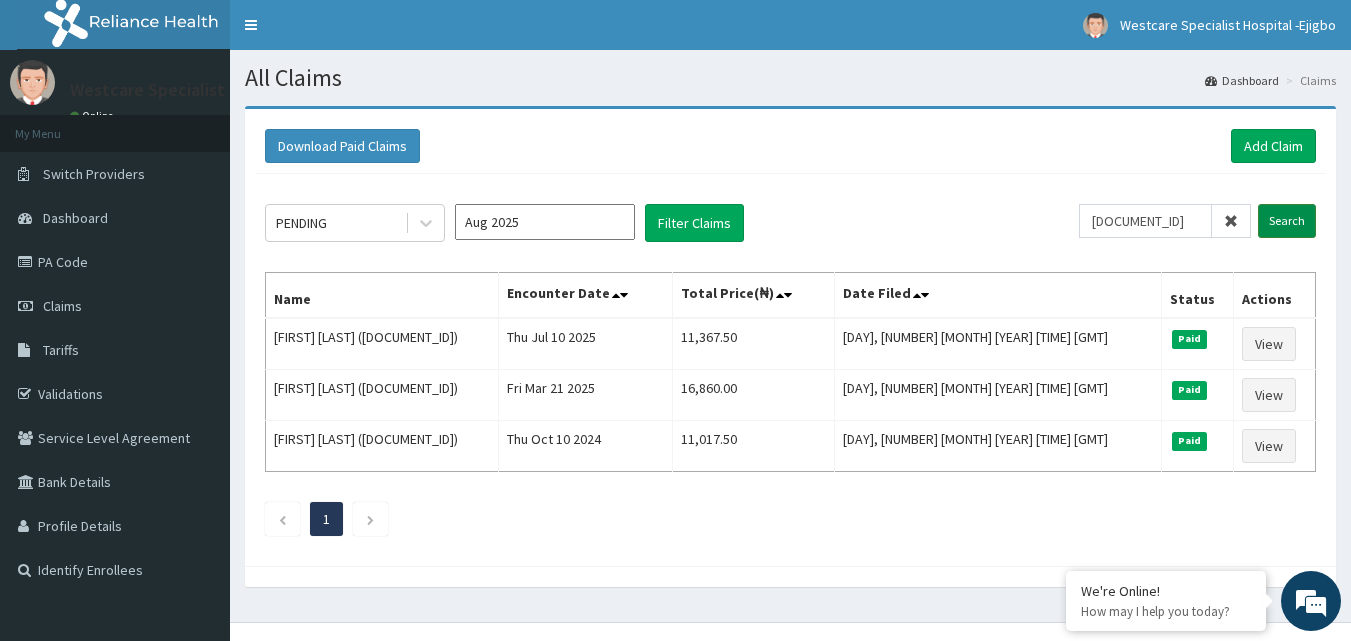 click on "Search" at bounding box center (1287, 221) 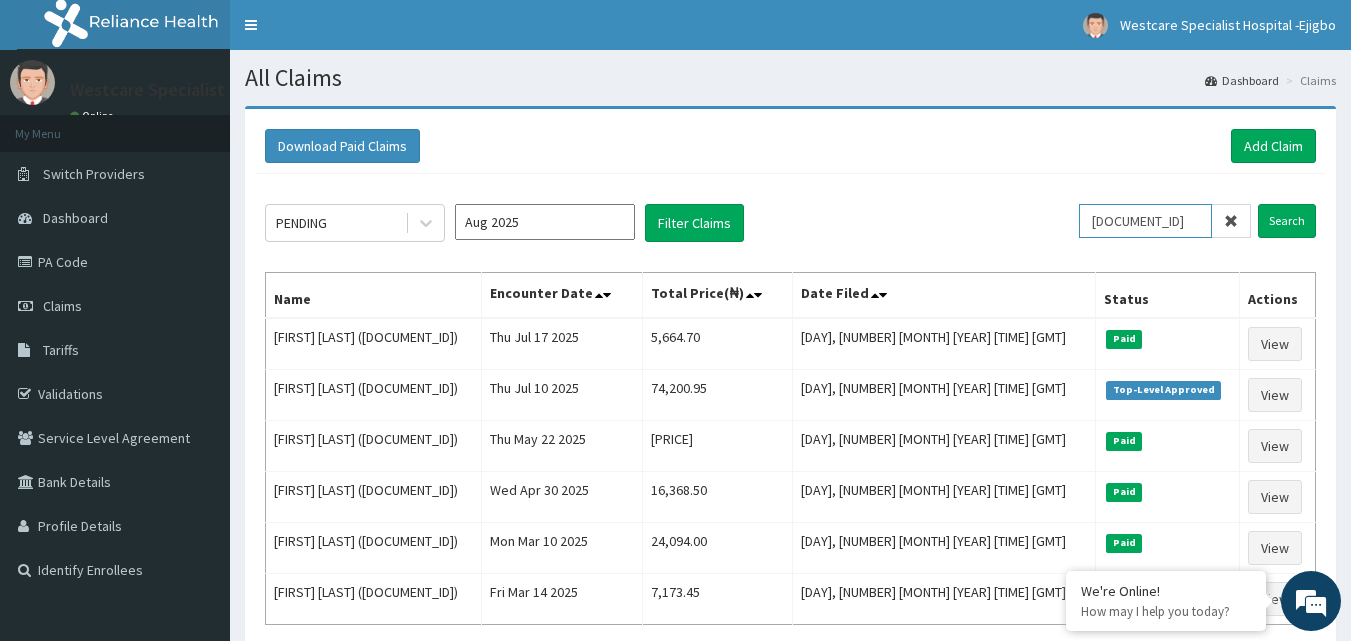 click on "RUY/10017/b" at bounding box center (1145, 221) 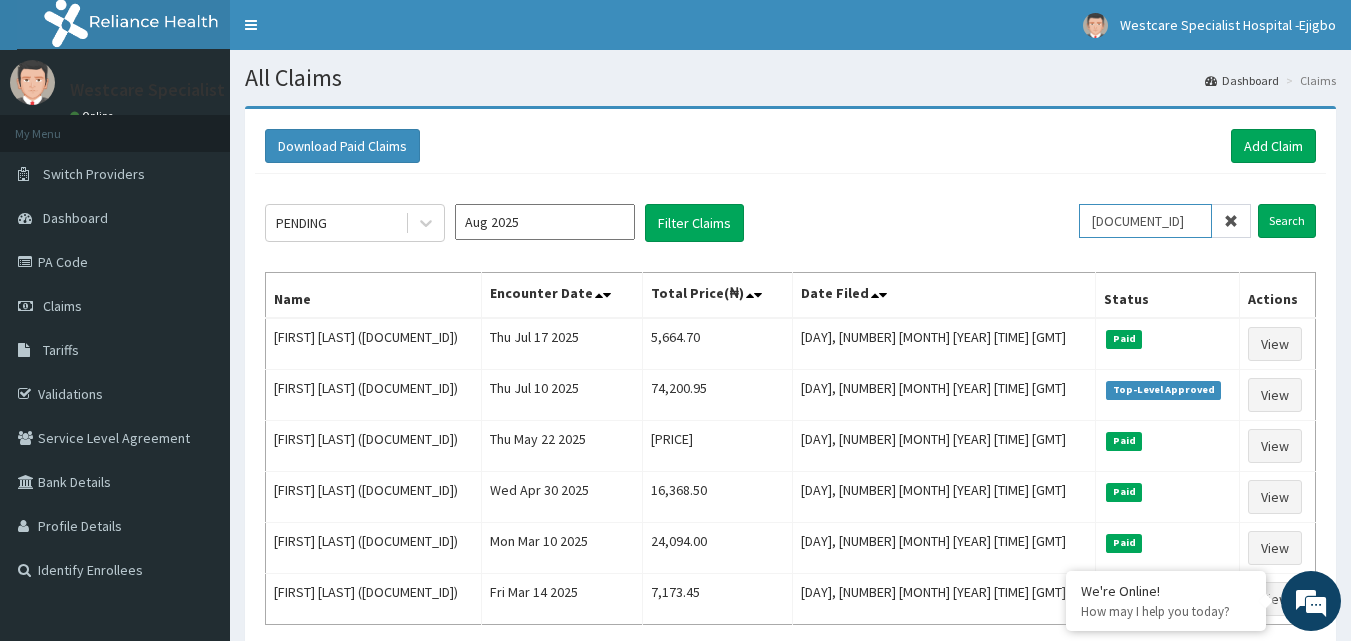 paste on "BCK/10015/C" 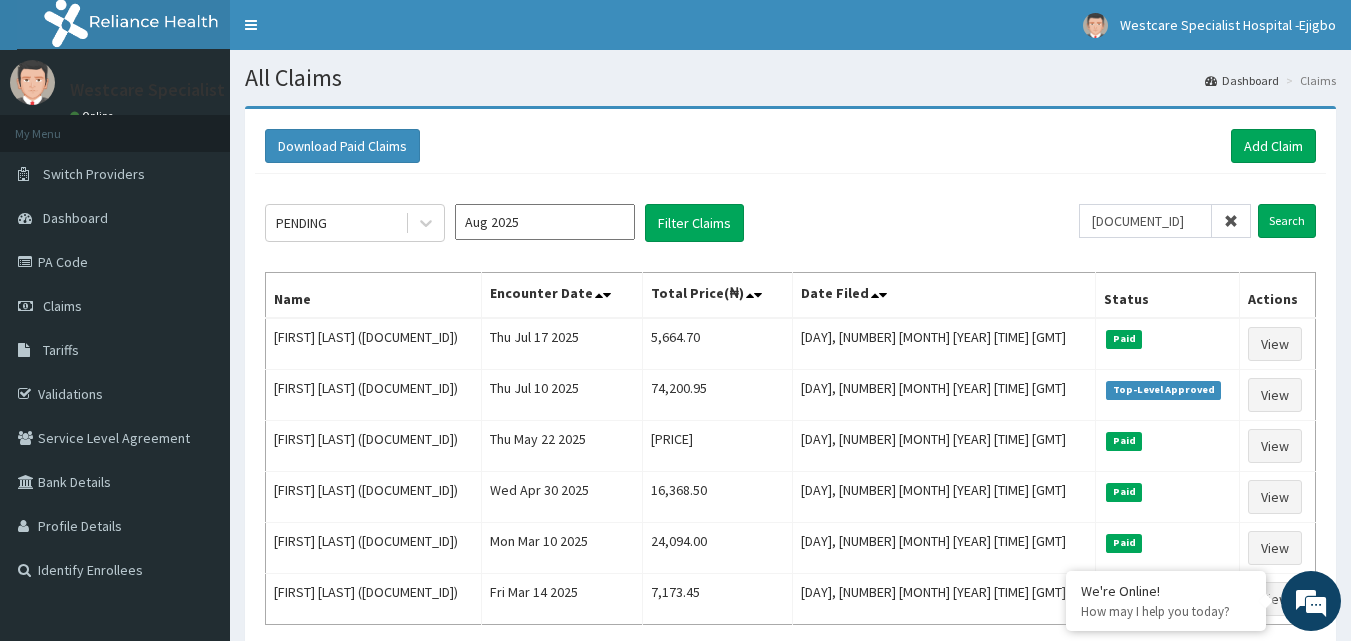 click on "PENDING Aug 2025 Filter Claims BCK/10015/C Search Name Encounter Date Total Price(₦) Date Filed Status Actions Happiness Isaac (RUY/10017/b) Thu Jul 17 2025 5,664.70 Mon, 04 Aug 2025 10:41:10 GMT Paid View Happiness Isaac (RUY/10017/b) Thu Jul 10 2025 74,200.95 Mon, 04 Aug 2025 10:32:04 GMT Top-Level Approved View Happiness Isaac (RUY/10017/B) Thu May 22 2025 14,442.45 Mon, 26 May 2025 11:34:36 GMT Paid View Happiness Isaac (RUY/10017/b) Wed Apr 30 2025 16,368.50 Mon, 05 May 2025 13:22:33 GMT Paid View Happiness Isaac (RUY/10017/b) Mon Mar 10 2025 24,094.00 Wed, 23 Apr 2025 13:42:55 GMT Paid View Happiness Isaac (RUY/10017/B) Fri Mar 14 2025 7,173.45 Wed, 23 Apr 2025 13:37:01 GMT Paid View 1" 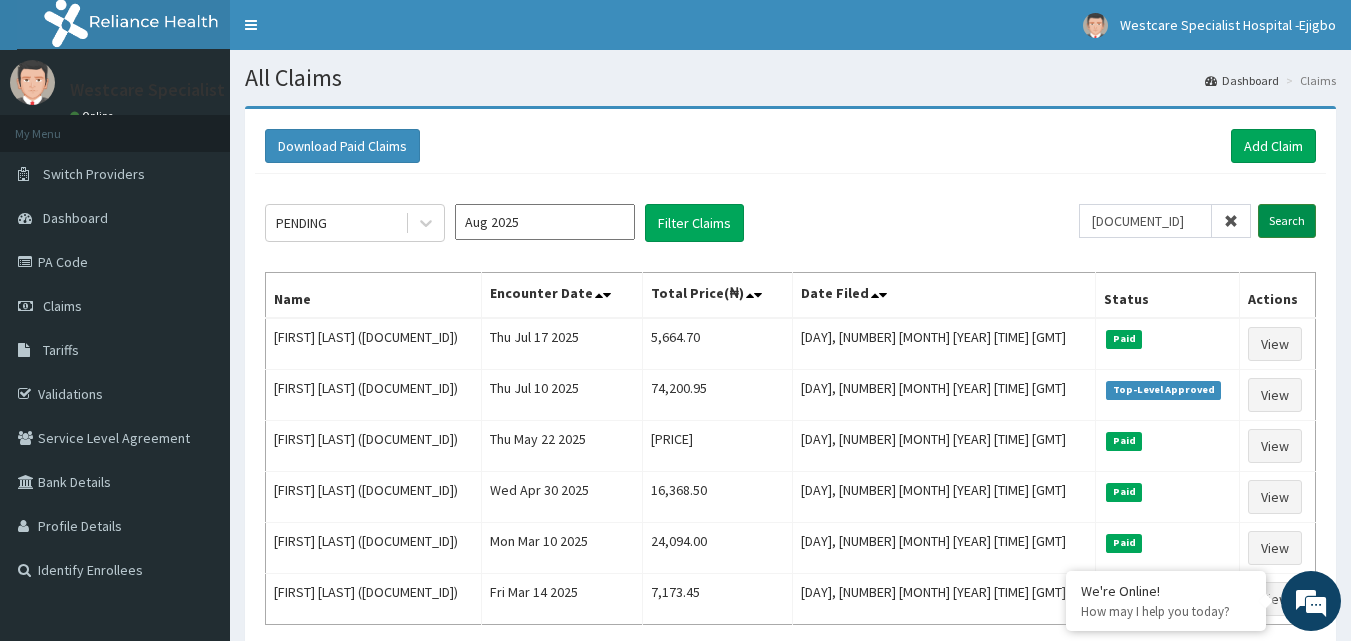 click on "Search" at bounding box center [1287, 221] 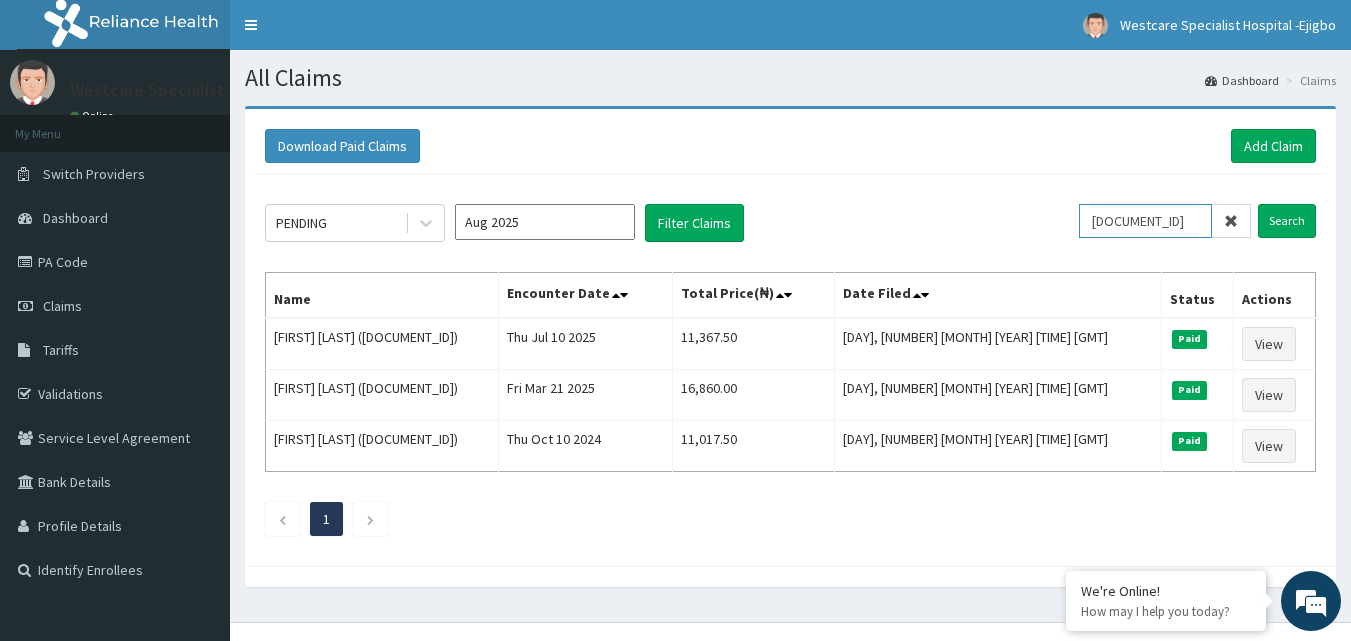 click on "BCK/10015/C" at bounding box center [1145, 221] 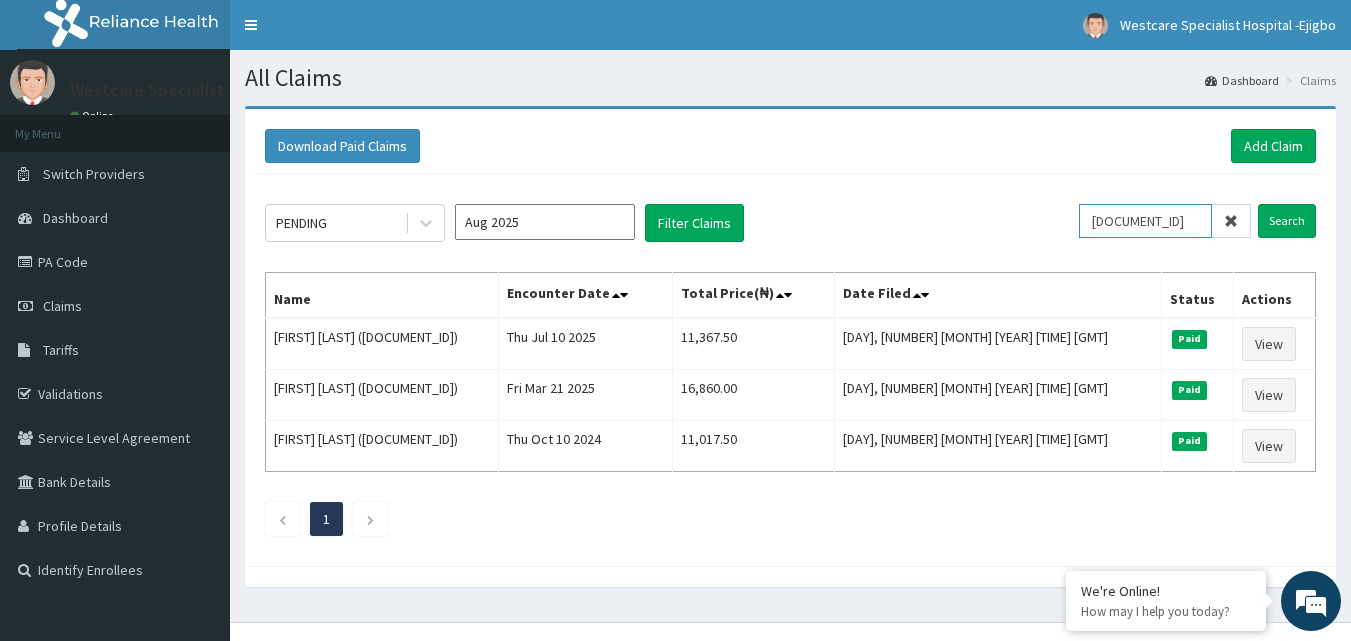 paste on "RUY/10017/b" 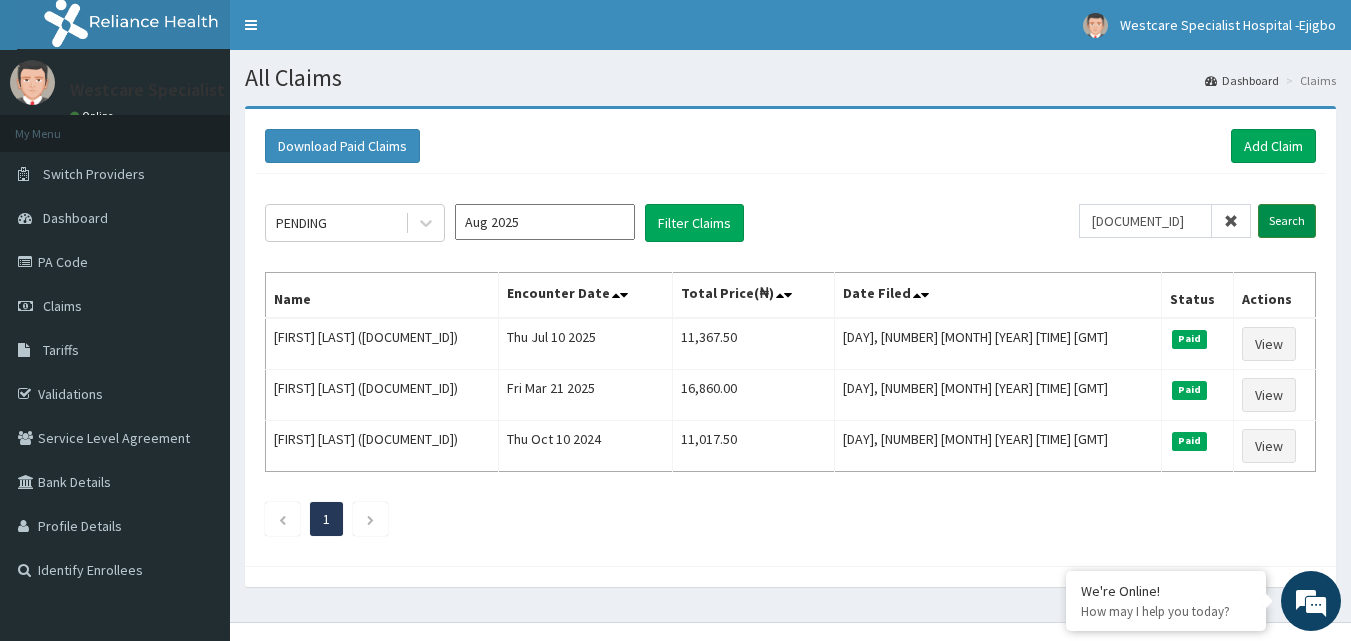 click on "Search" at bounding box center (1287, 221) 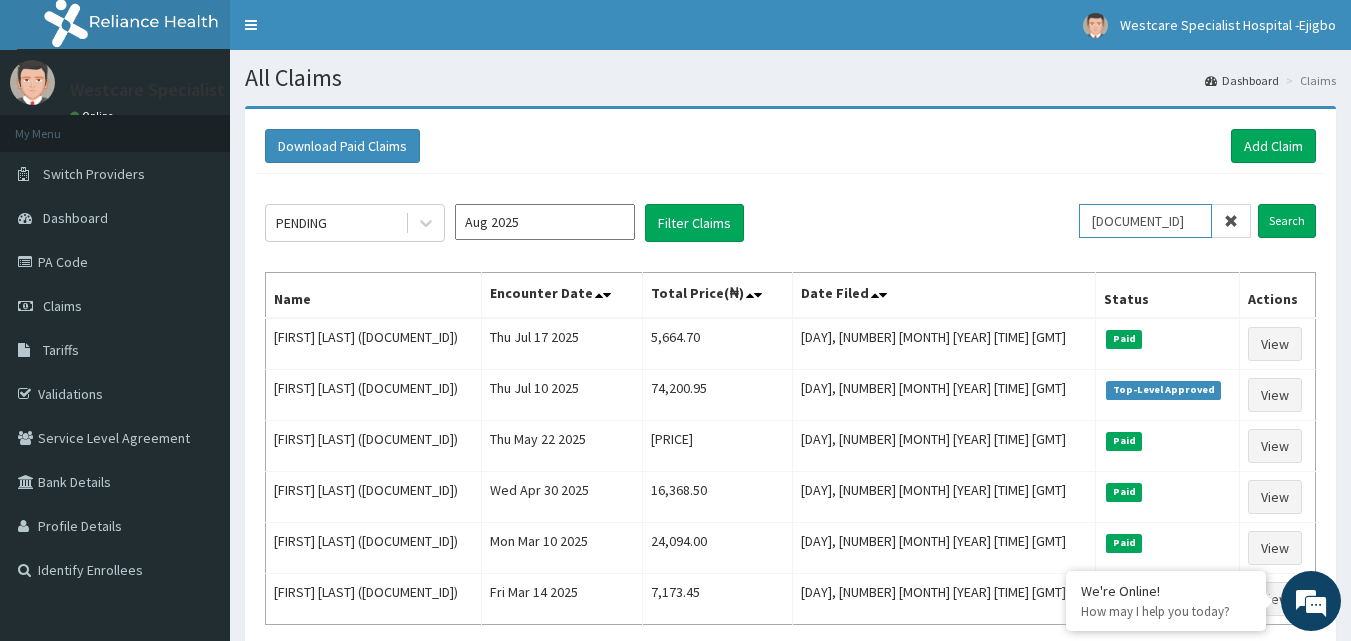 click on "RUY/10017/b" at bounding box center [1145, 221] 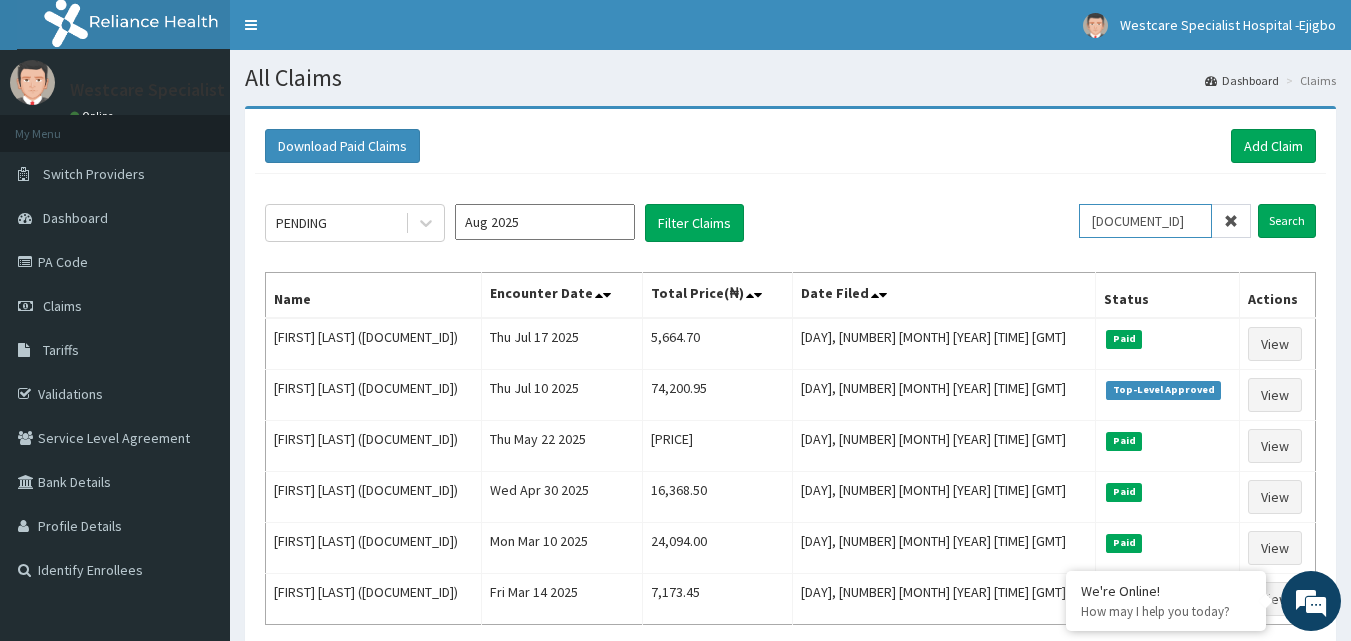 paste on "SUN/10012/B" 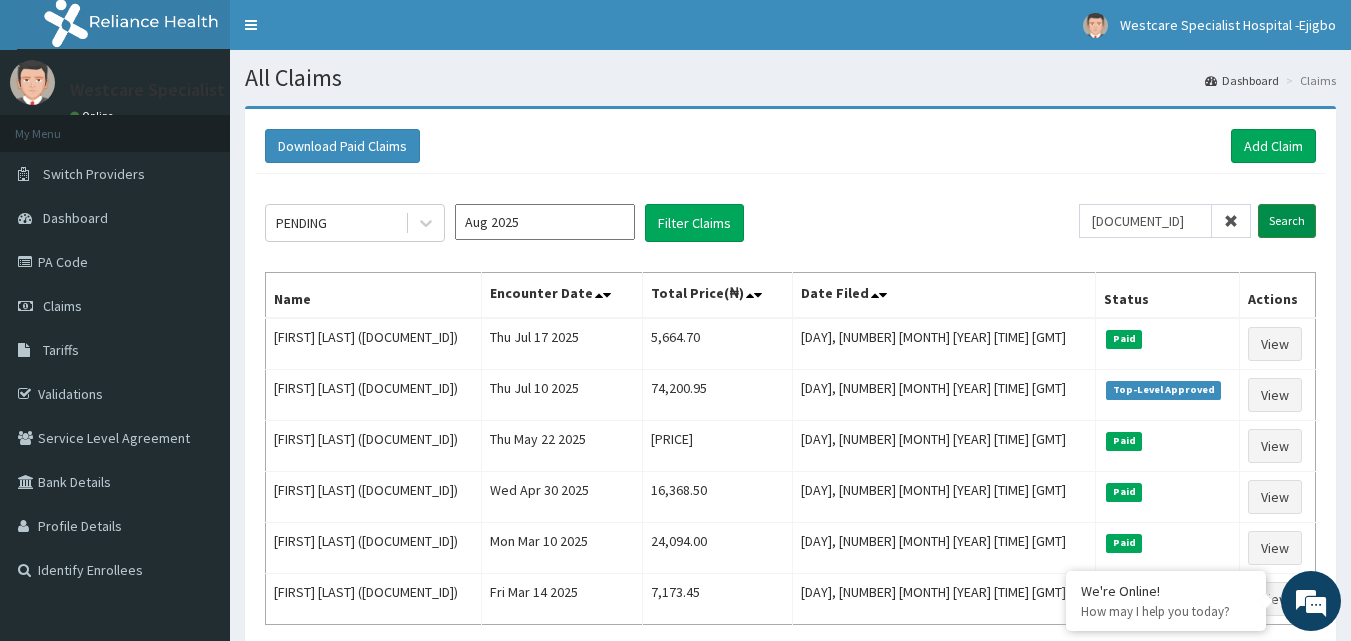 click on "Search" at bounding box center (1287, 221) 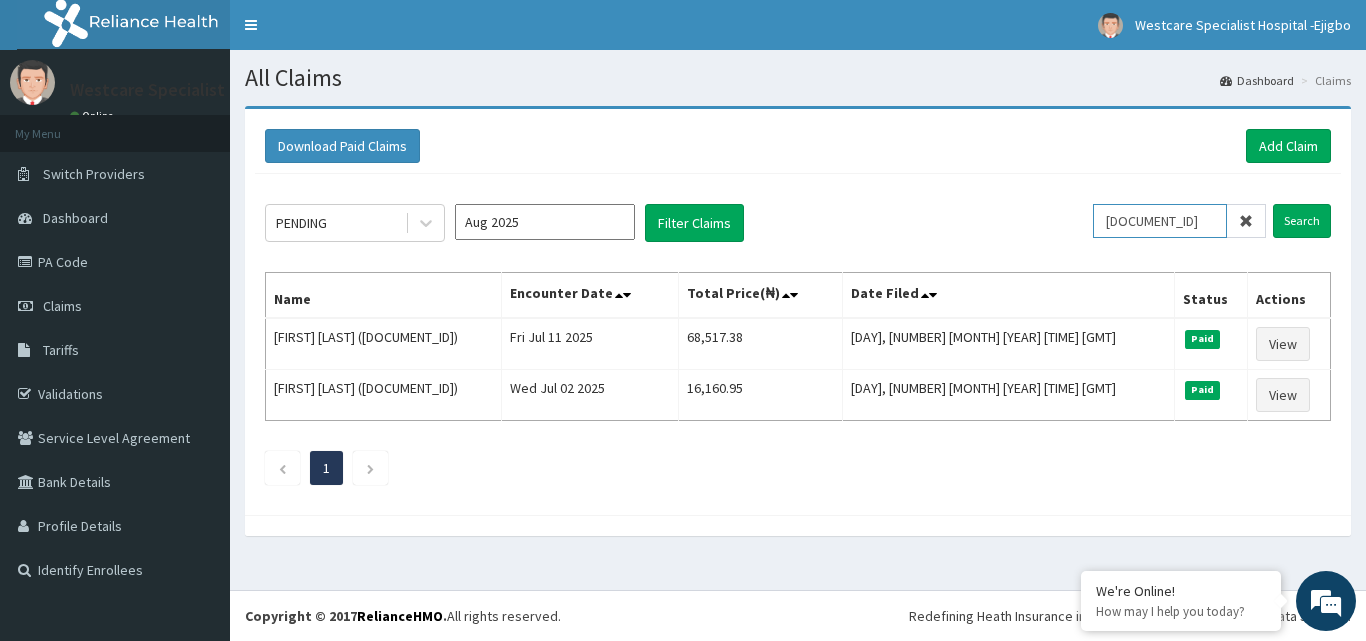 click on "SUN/10012/B" at bounding box center (1160, 221) 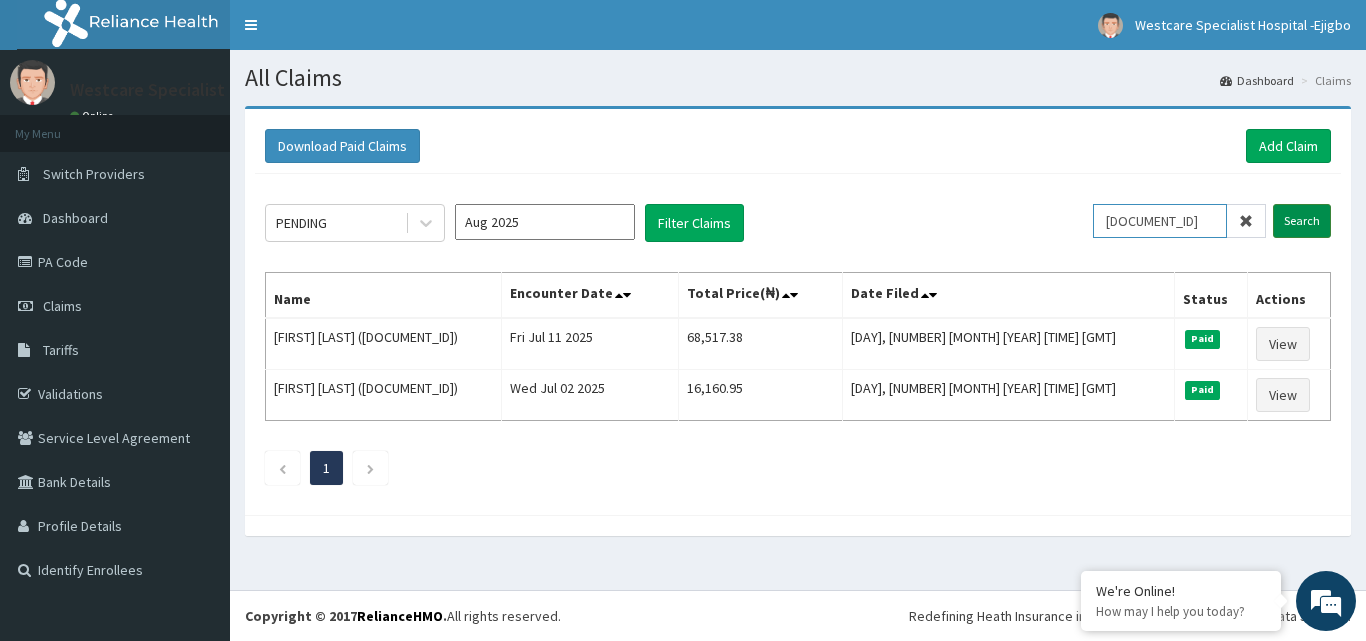 type on "DGE/10093/B" 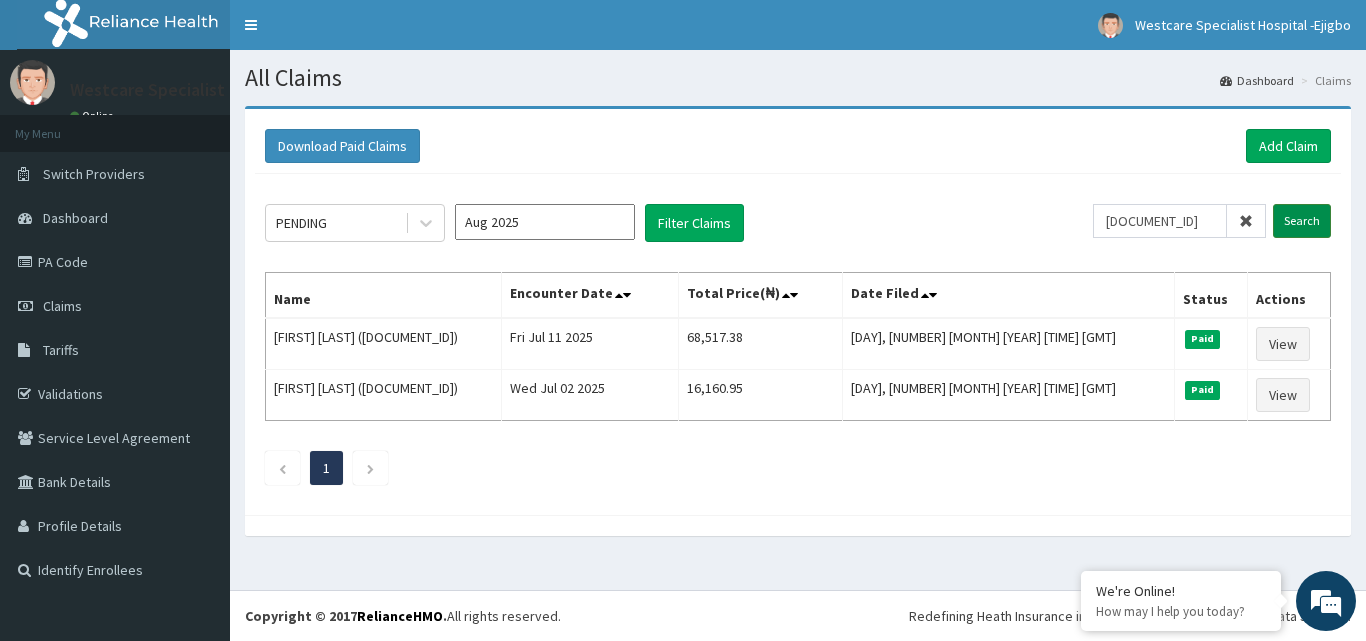 click on "Search" at bounding box center [1302, 221] 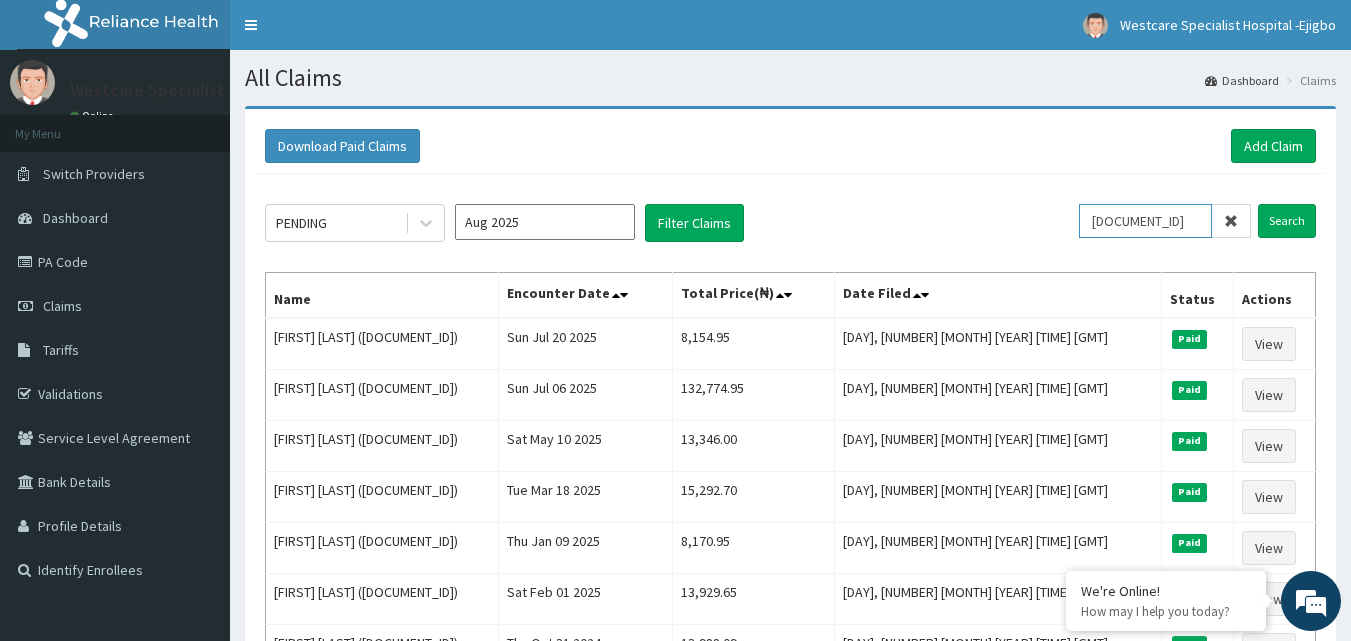 click on "DGE/10093/B" at bounding box center [1145, 221] 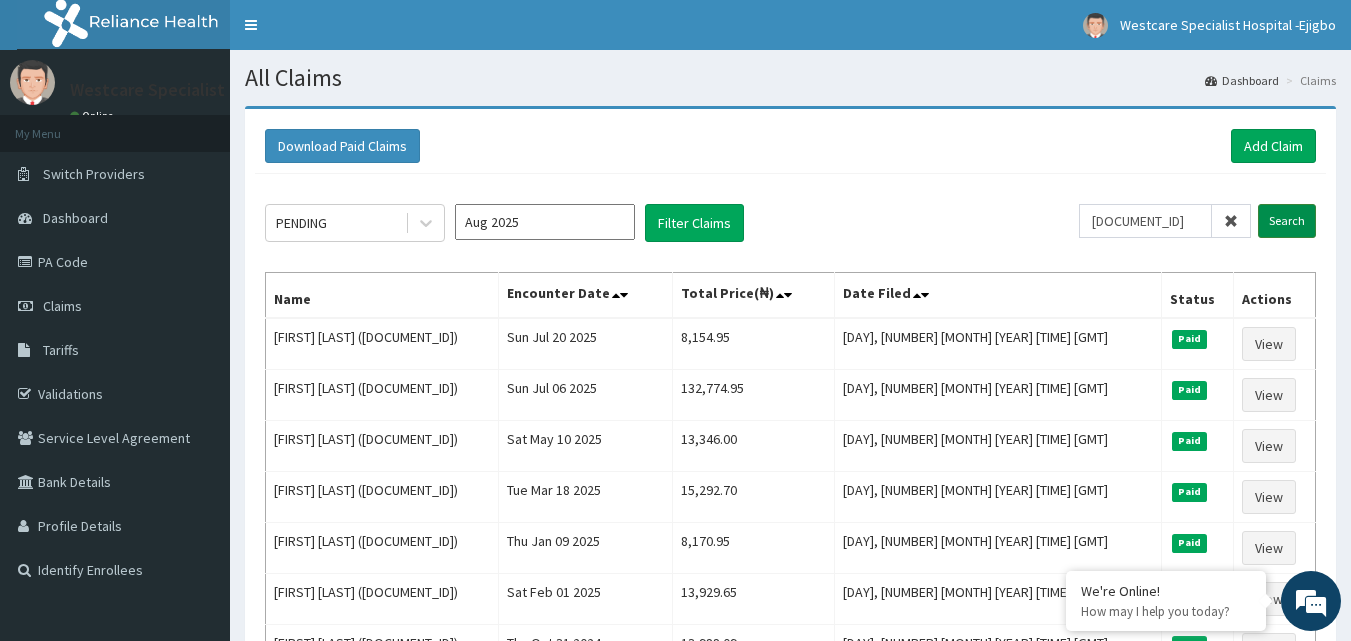 click on "Search" at bounding box center (1287, 221) 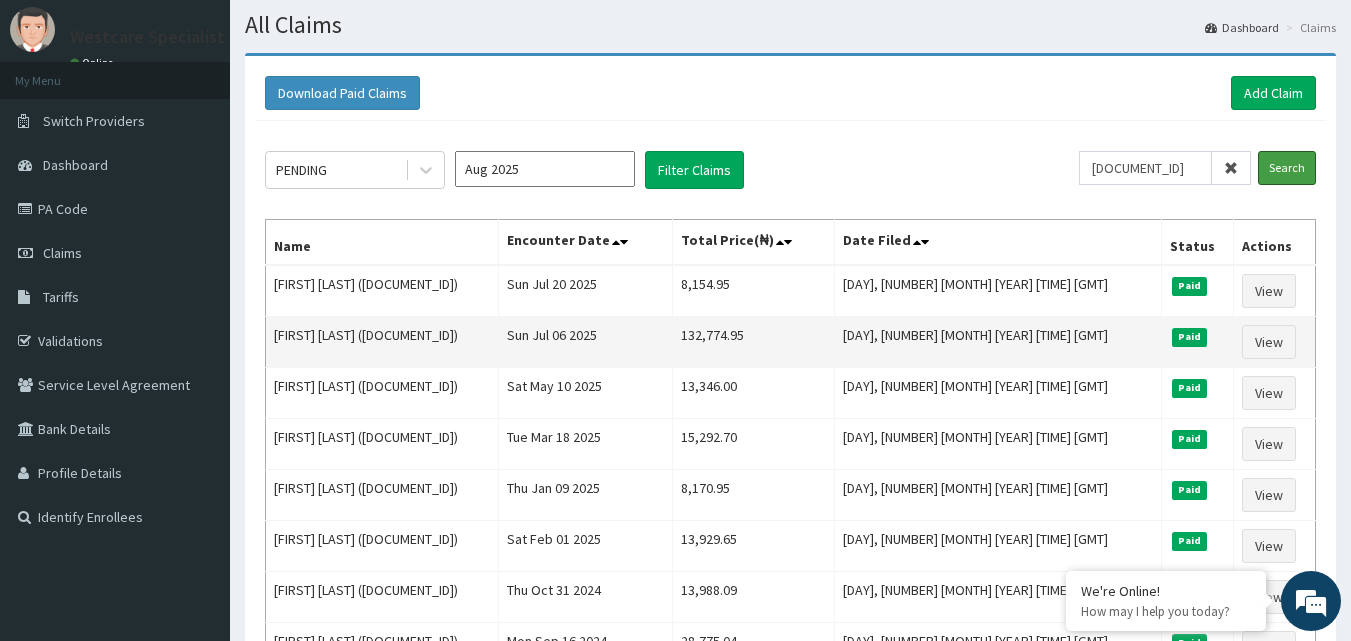 scroll, scrollTop: 100, scrollLeft: 0, axis: vertical 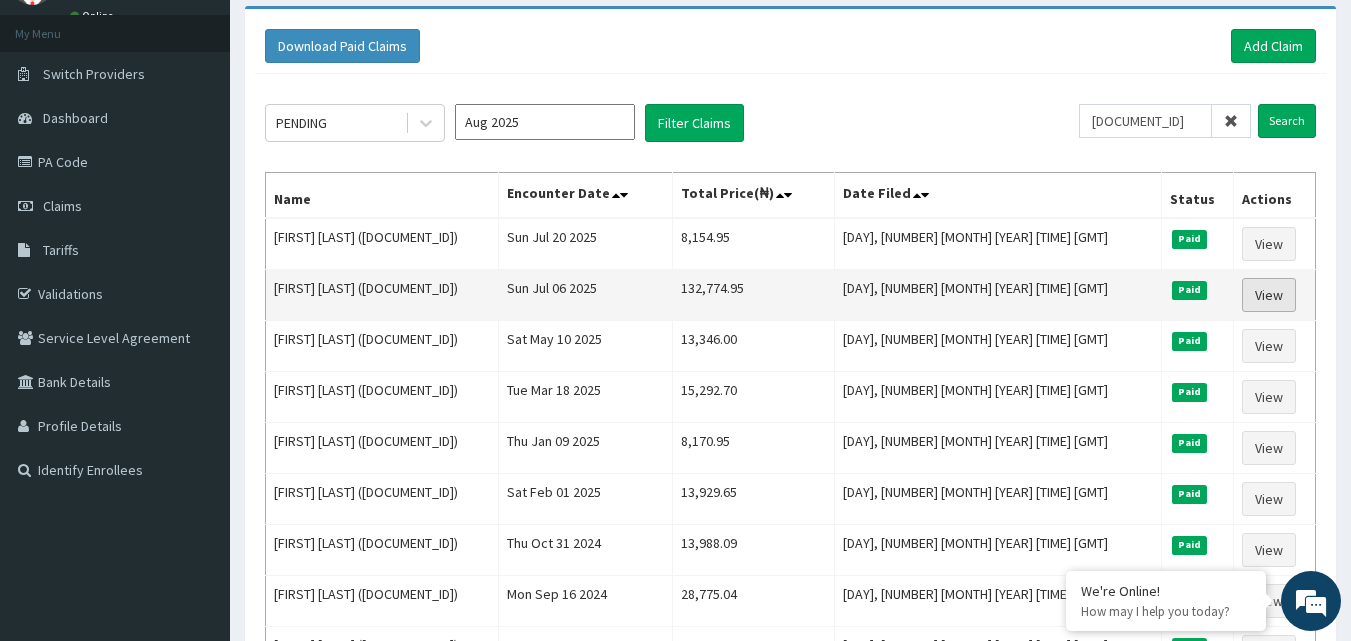 click on "View" at bounding box center [1269, 295] 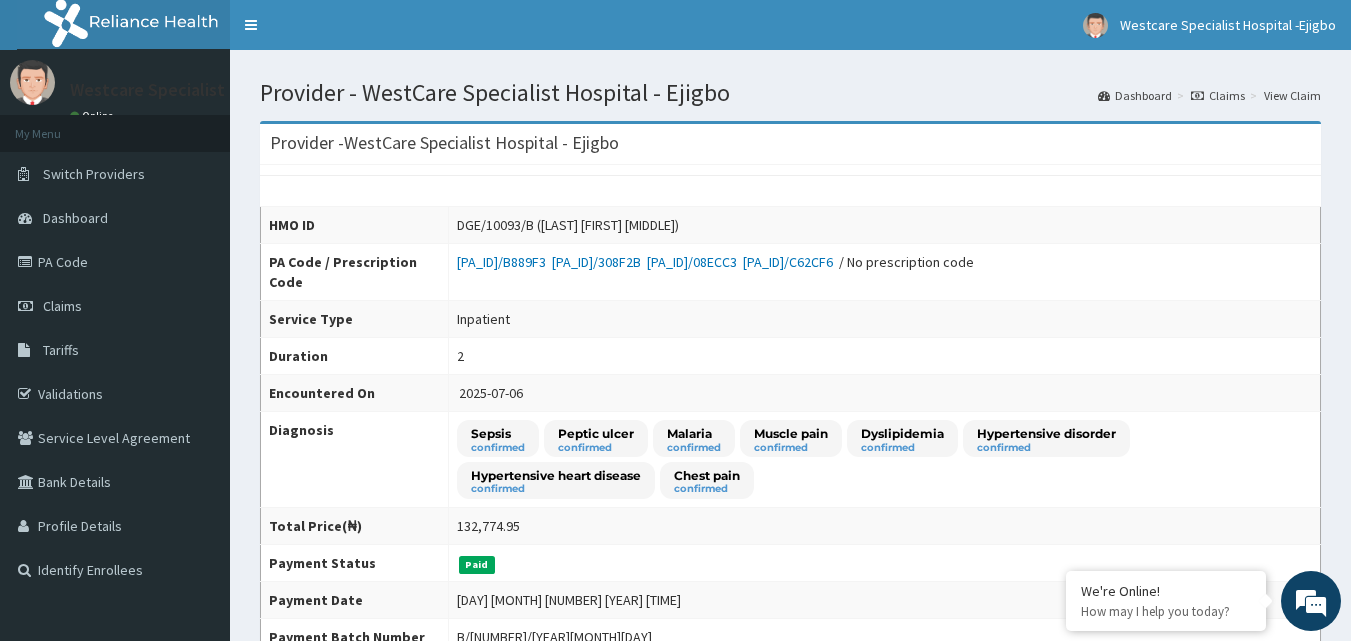 scroll, scrollTop: 0, scrollLeft: 0, axis: both 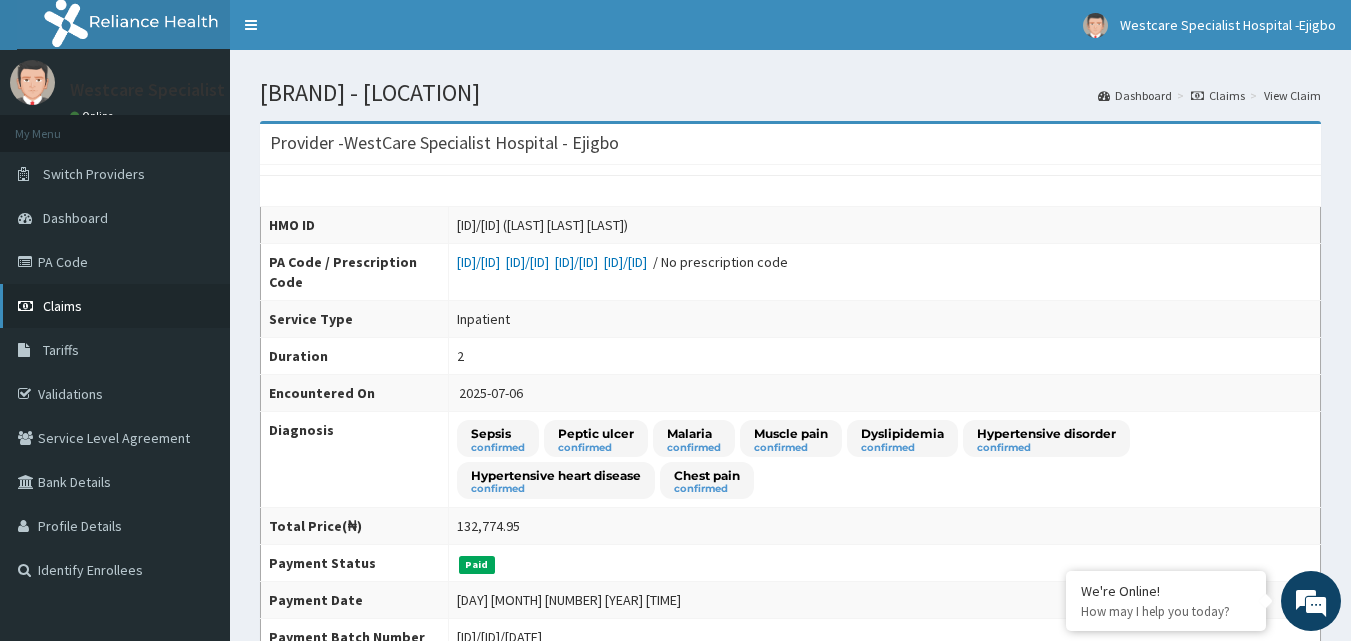 click on "Claims" at bounding box center (62, 306) 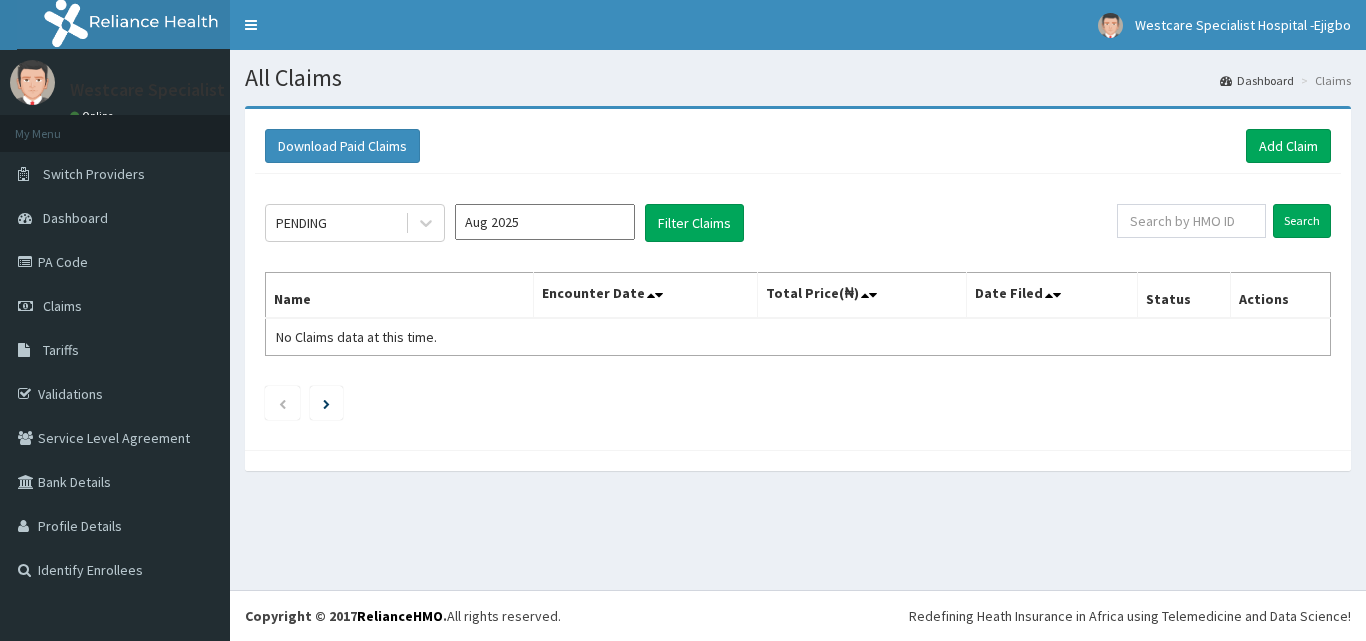 scroll, scrollTop: 0, scrollLeft: 0, axis: both 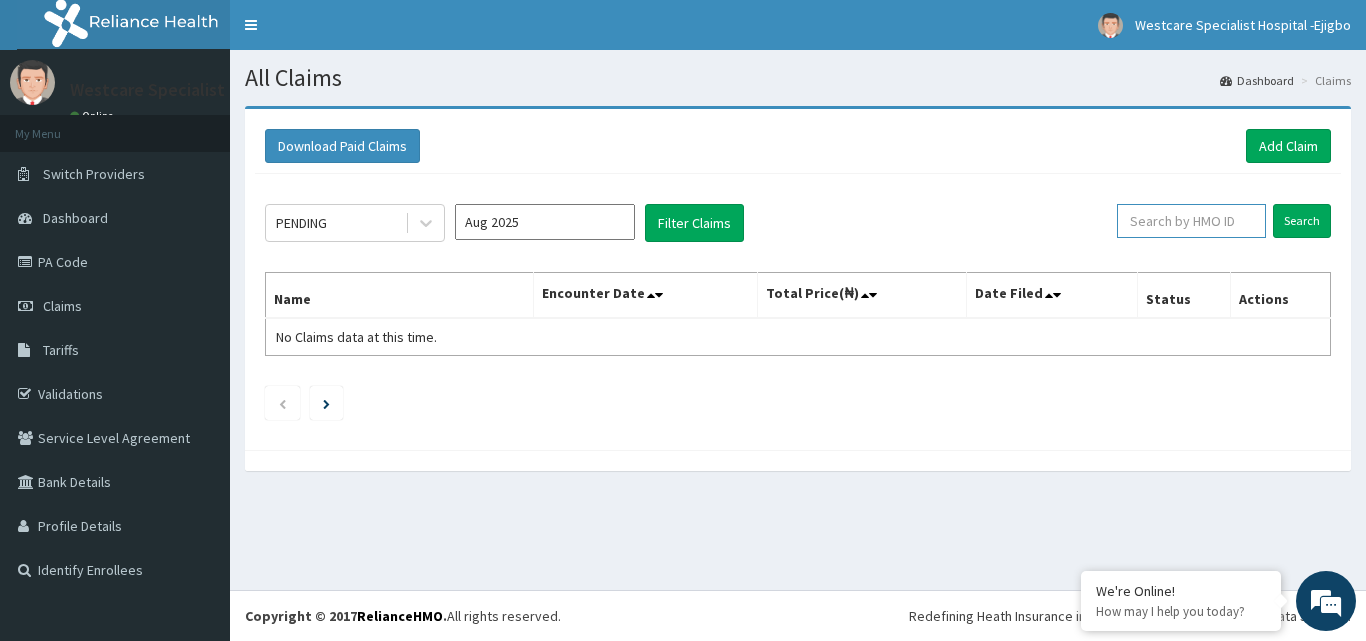 click at bounding box center (1191, 221) 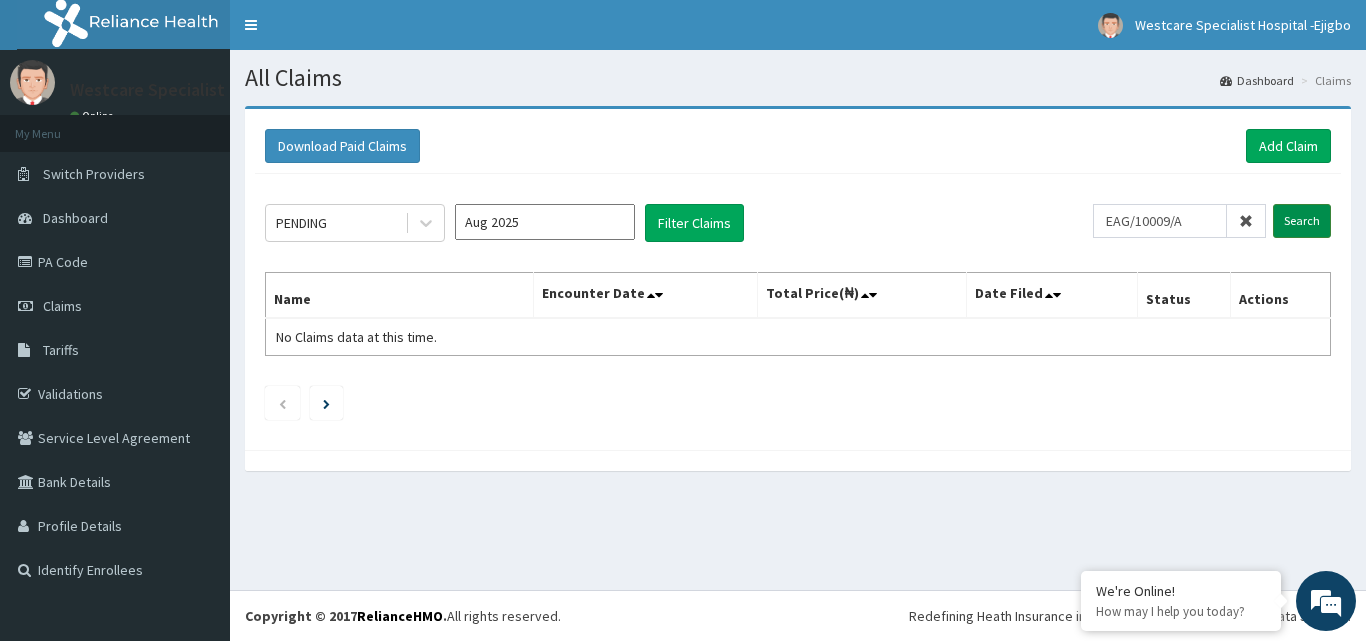 click on "Search" at bounding box center (1302, 221) 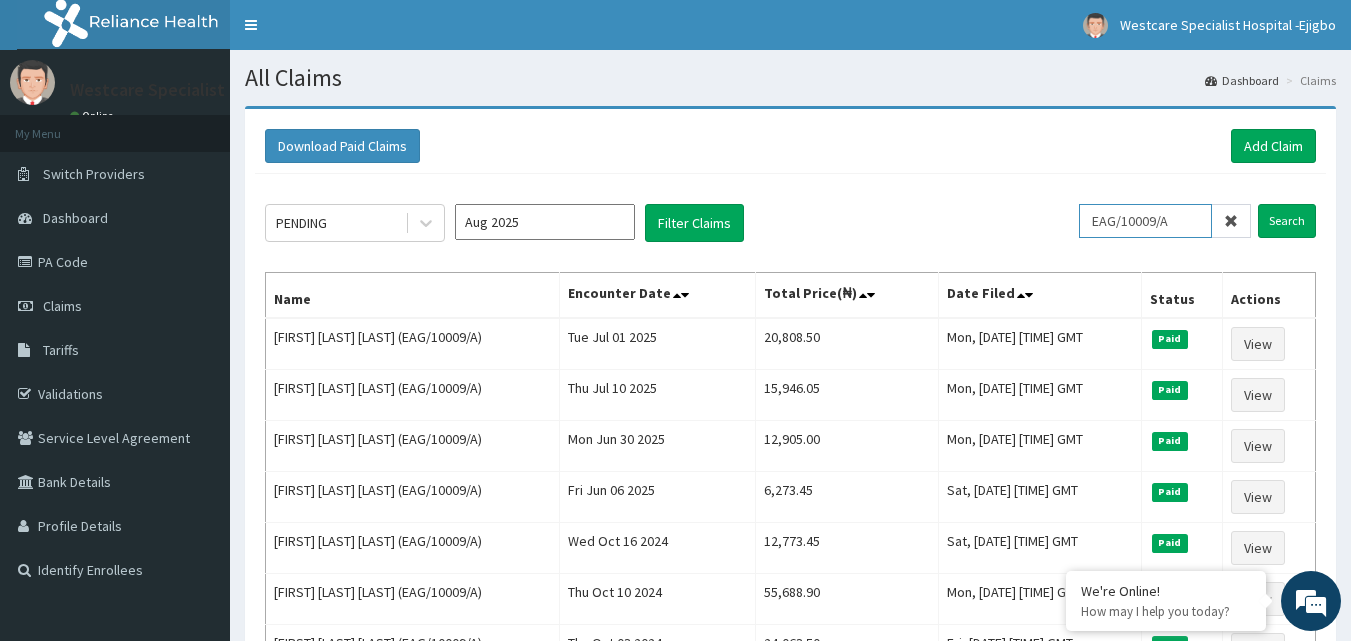 click on "EAG/10009/A" at bounding box center [1145, 221] 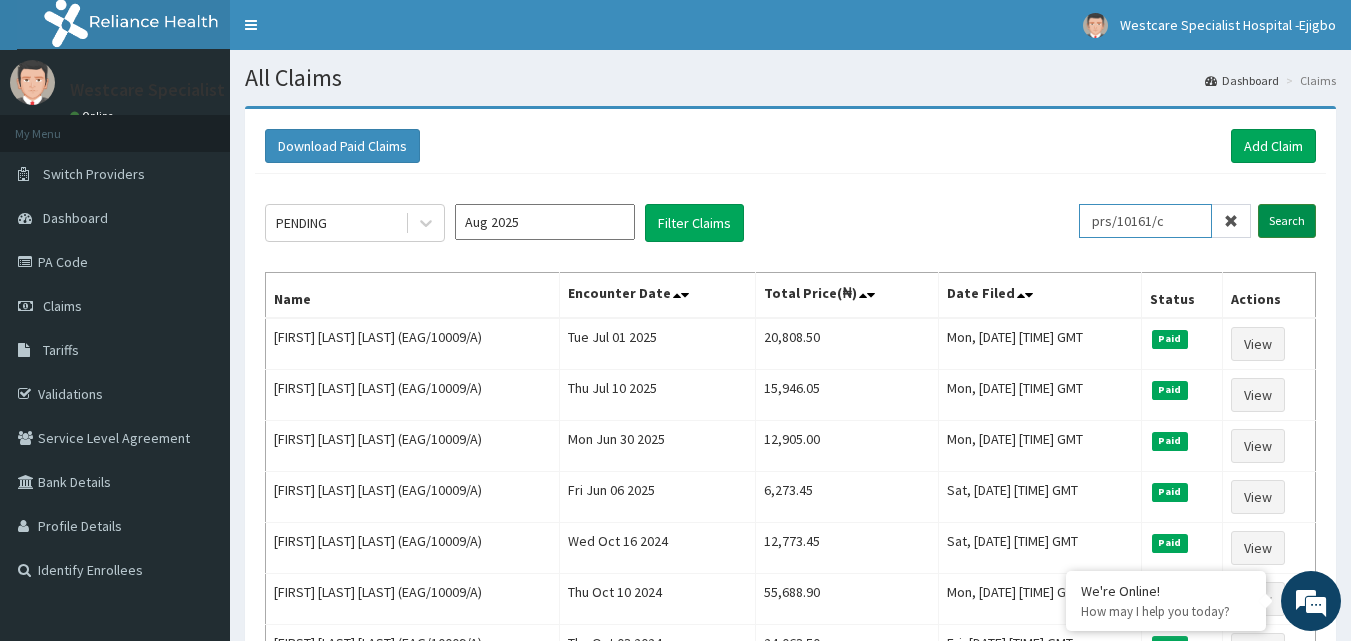 type on "prs/10161/c" 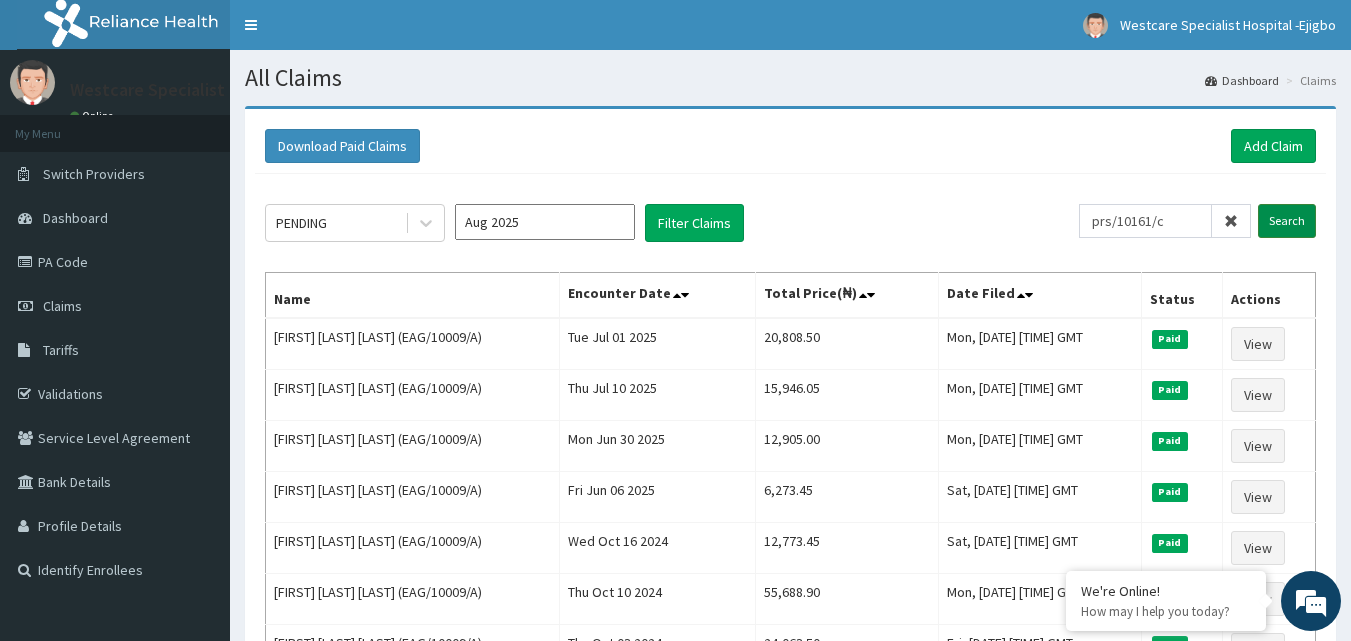 click on "Search" at bounding box center (1287, 221) 